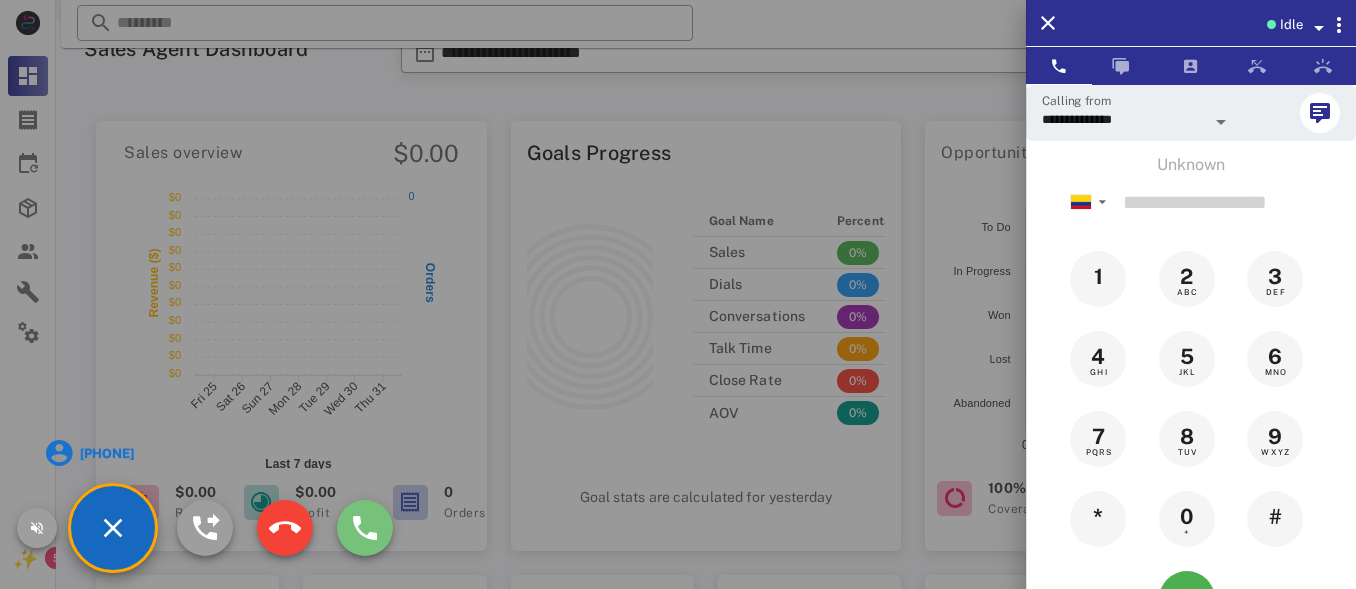 scroll, scrollTop: 27, scrollLeft: 0, axis: vertical 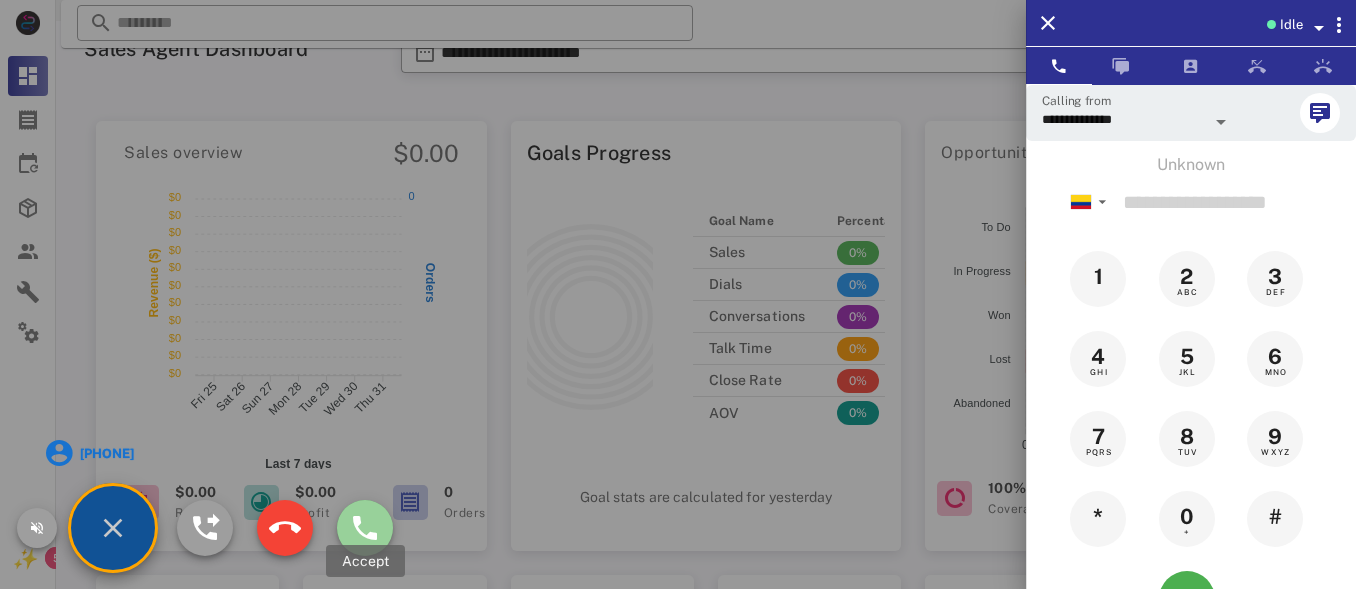 click at bounding box center [365, 528] 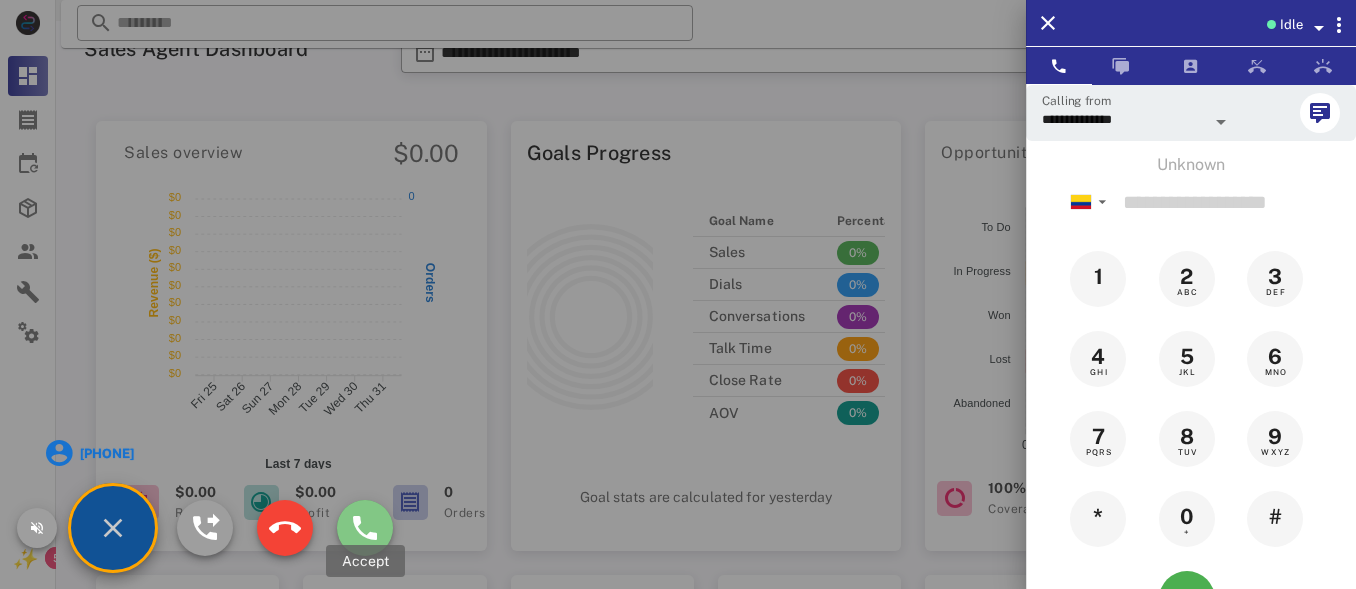 scroll, scrollTop: 0, scrollLeft: 0, axis: both 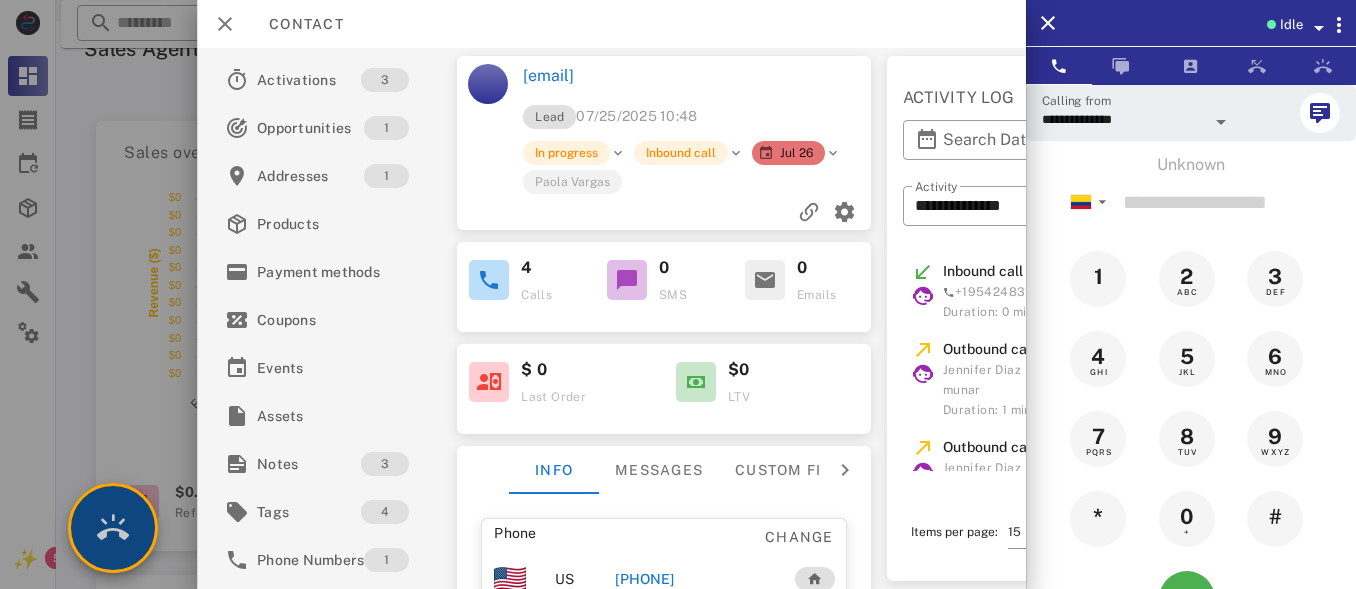 click at bounding box center (113, 528) 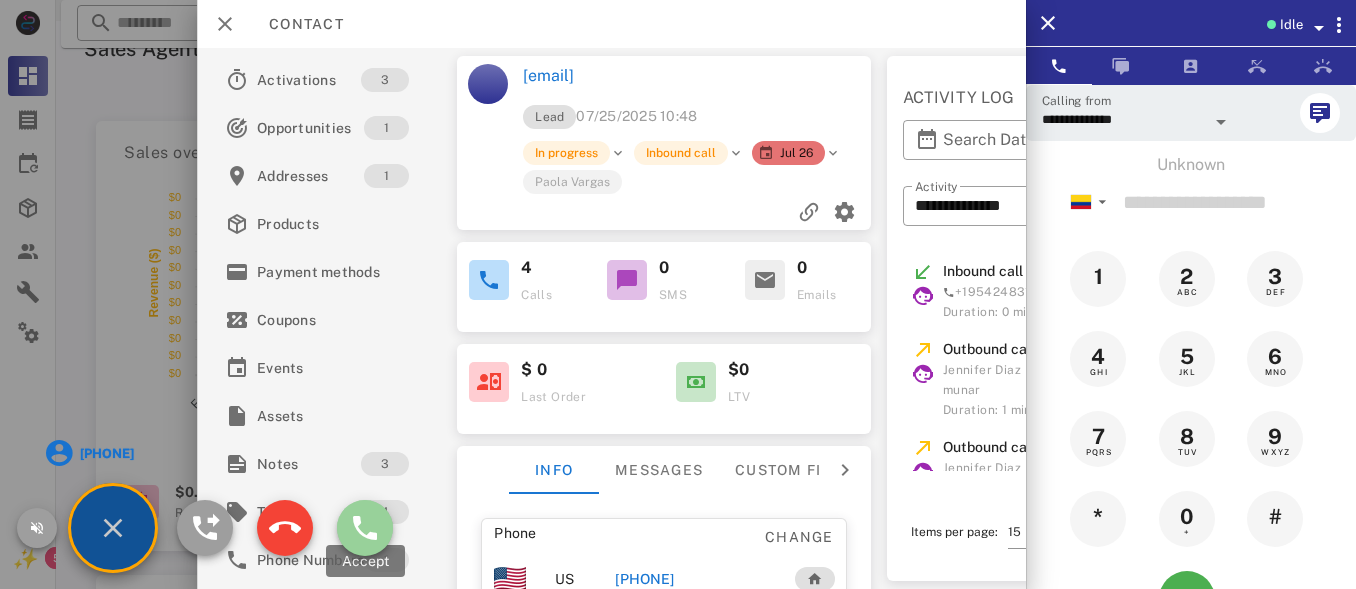 click at bounding box center (365, 528) 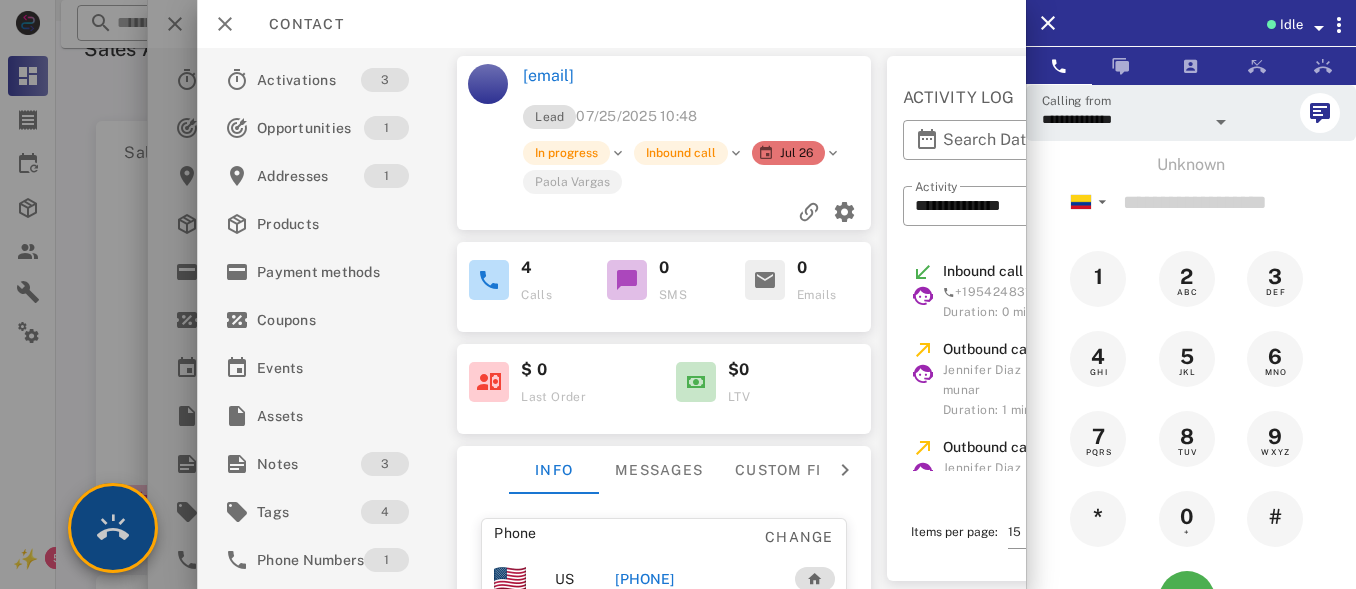 click at bounding box center (113, 528) 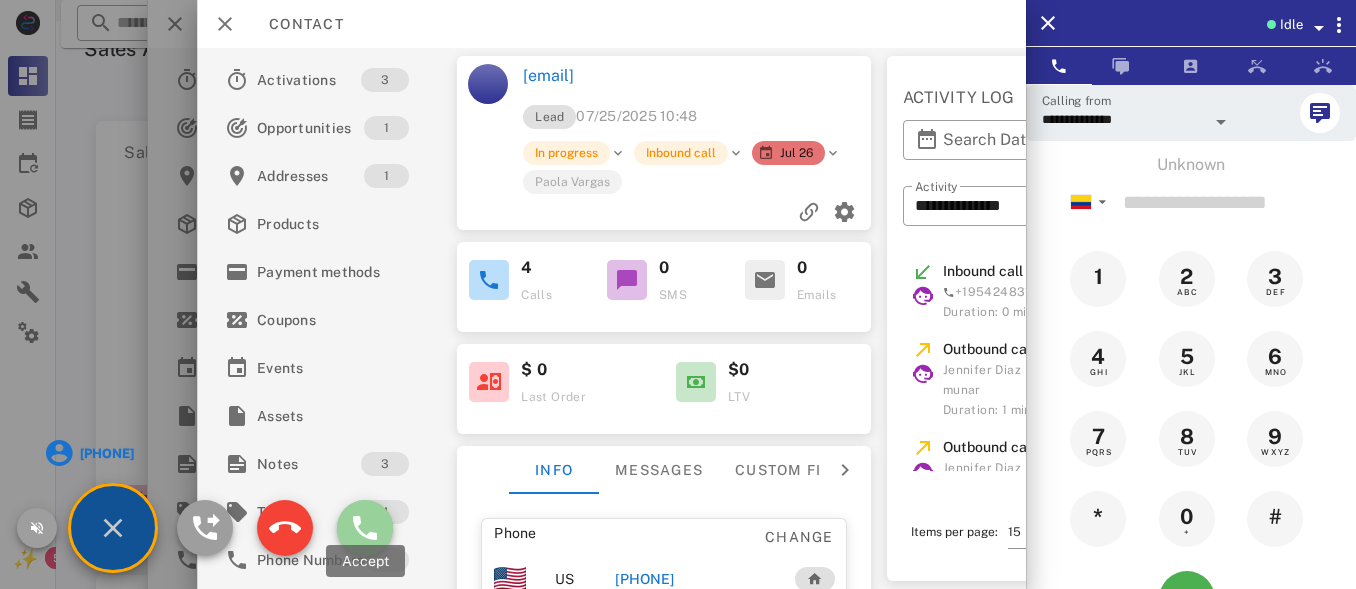 click at bounding box center [365, 528] 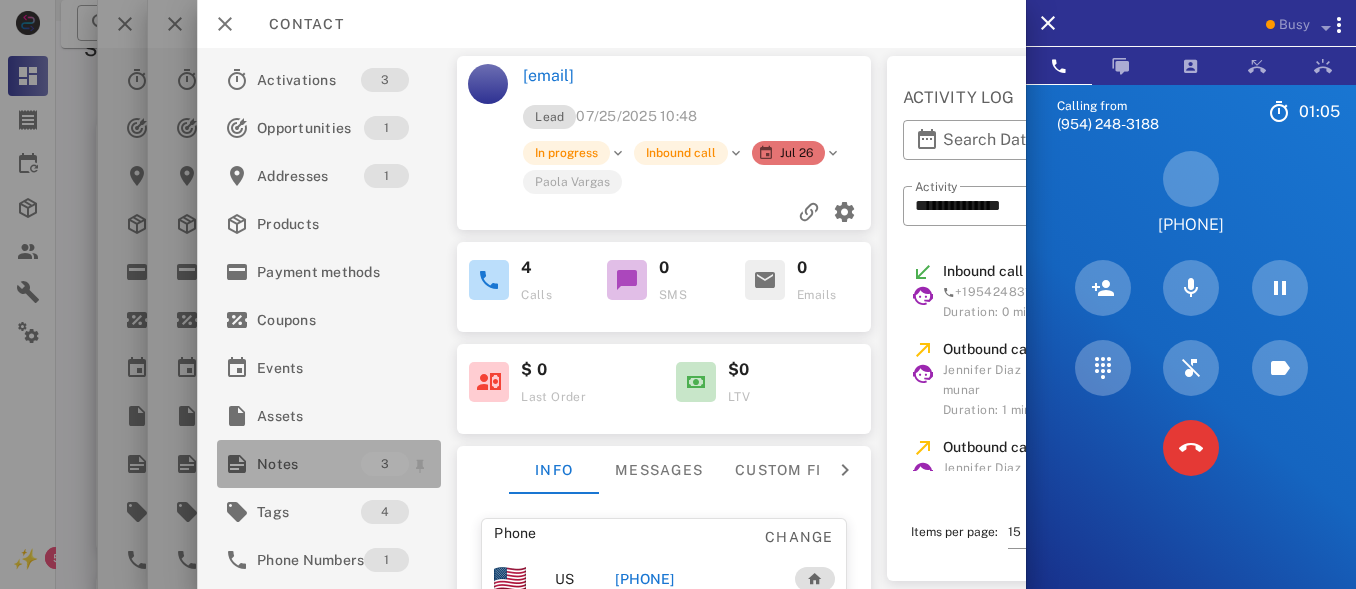 click on "Notes" at bounding box center [309, 464] 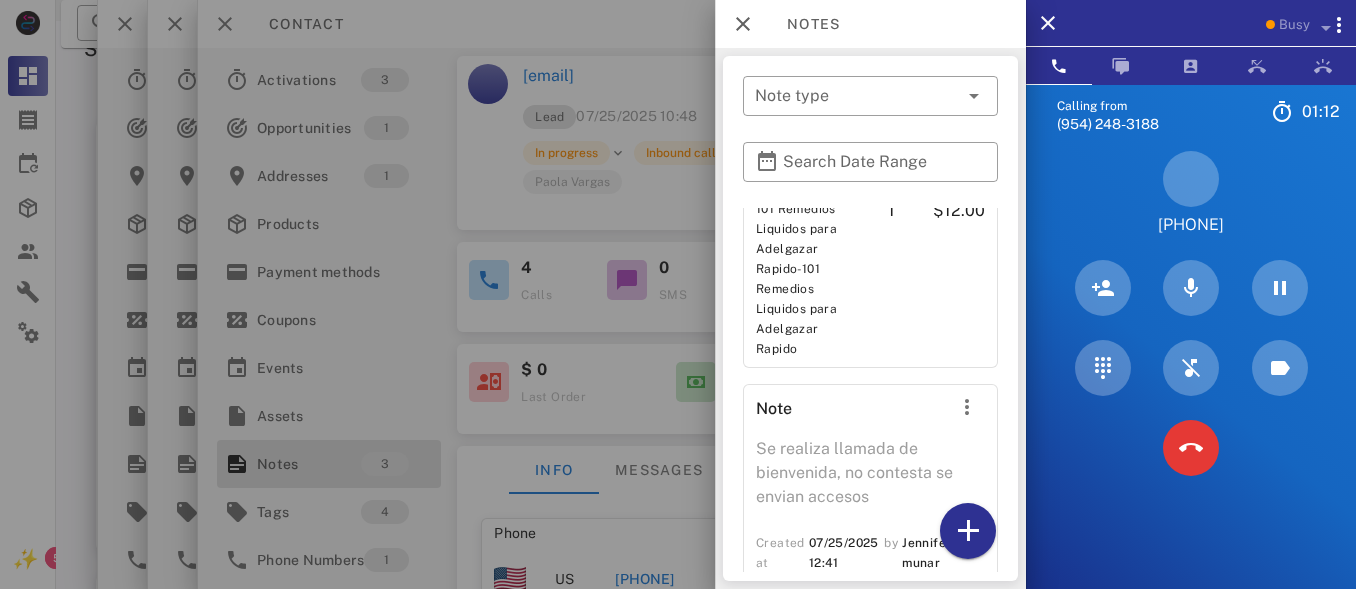 scroll, scrollTop: 700, scrollLeft: 0, axis: vertical 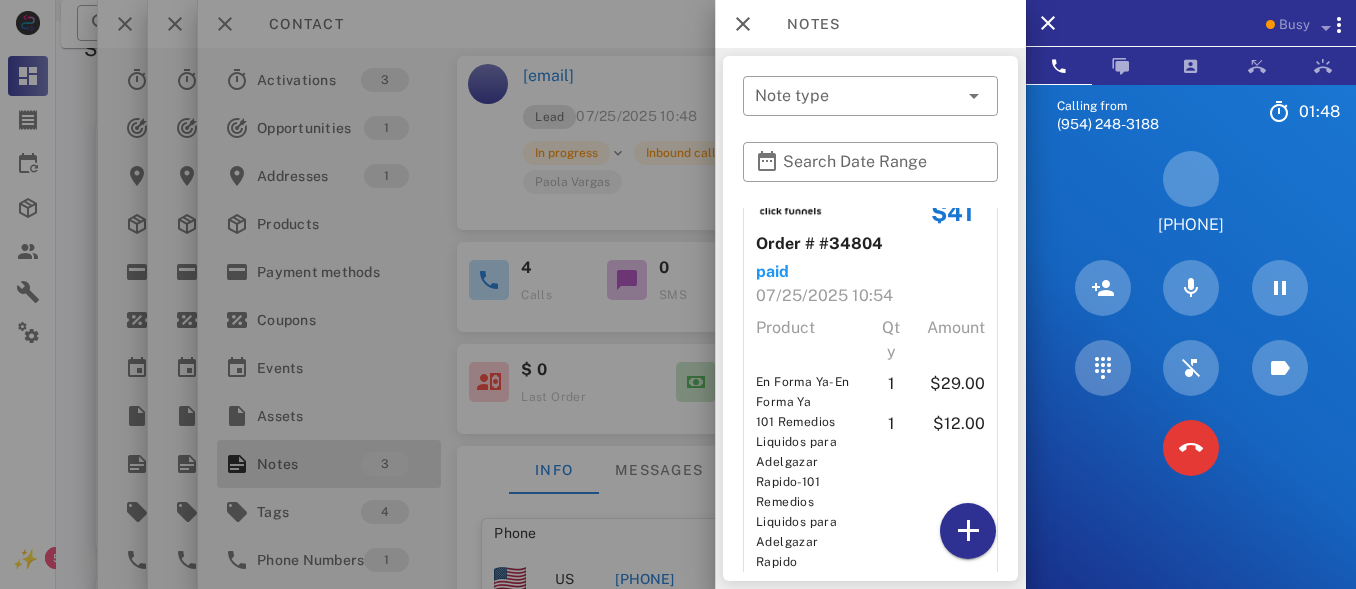 click on "​ Note type ​ Search Date Range  Order # #34804   pending   [DATE] [TIME]   Product Qty Amount  En Forma Ya-En Forma Ya  1 $29.00  101 Remedios Liquidos para Adelgazar Rapido-101 Remedios Liquidos para Adelgazar Rapido  1 $12.00  $41   Order # #34804   paid   [DATE] [TIME]   Product Qty Amount  En Forma Ya-En Forma Ya  1 $29.00  101 Remedios Liquidos para Adelgazar Rapido-101 Remedios Liquidos para Adelgazar Rapido  1 $12.00  Note  Se realiza llamada de bienvenida, no contesta se envian accesos  Created at   [DATE] [TIME]   by   [FIRST] [LAST]" at bounding box center [870, 318] 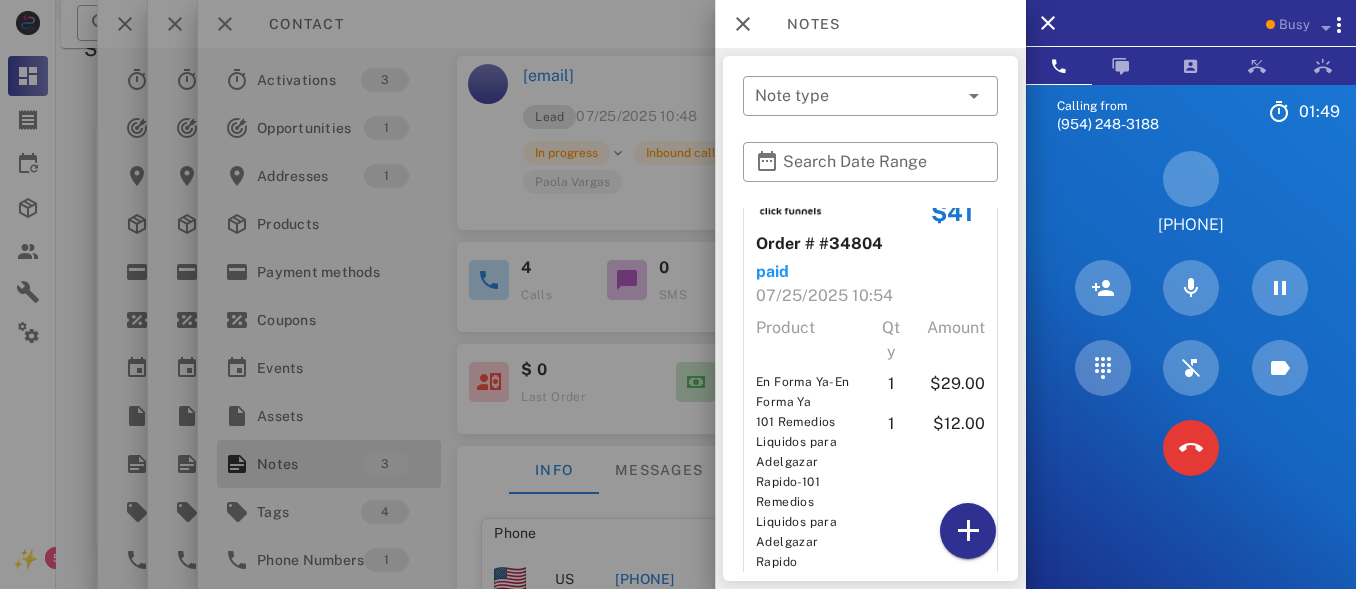 drag, startPoint x: 1023, startPoint y: 420, endPoint x: 1002, endPoint y: 441, distance: 29.698484 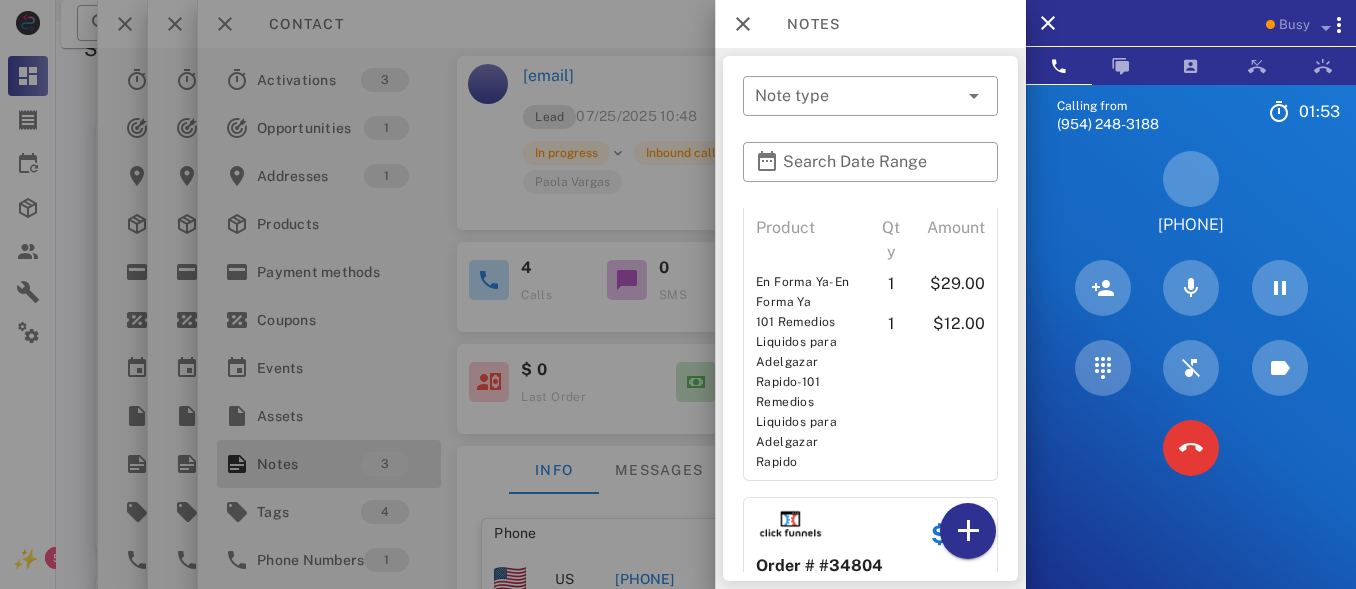scroll, scrollTop: 0, scrollLeft: 0, axis: both 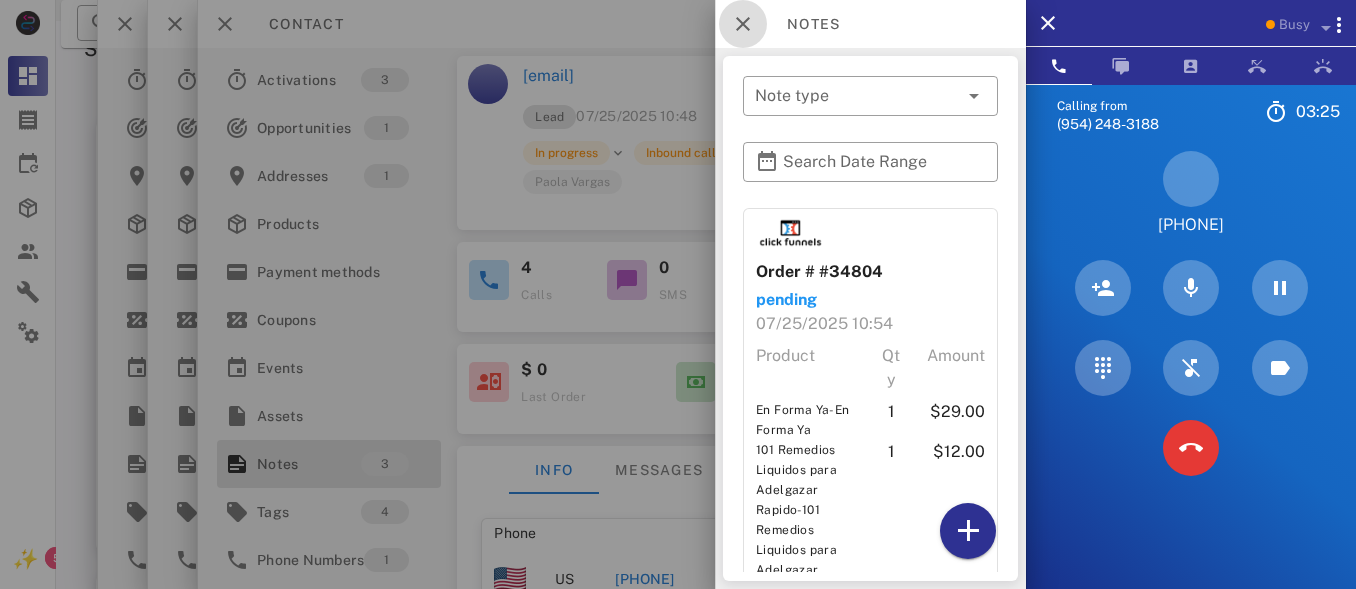 click at bounding box center [743, 24] 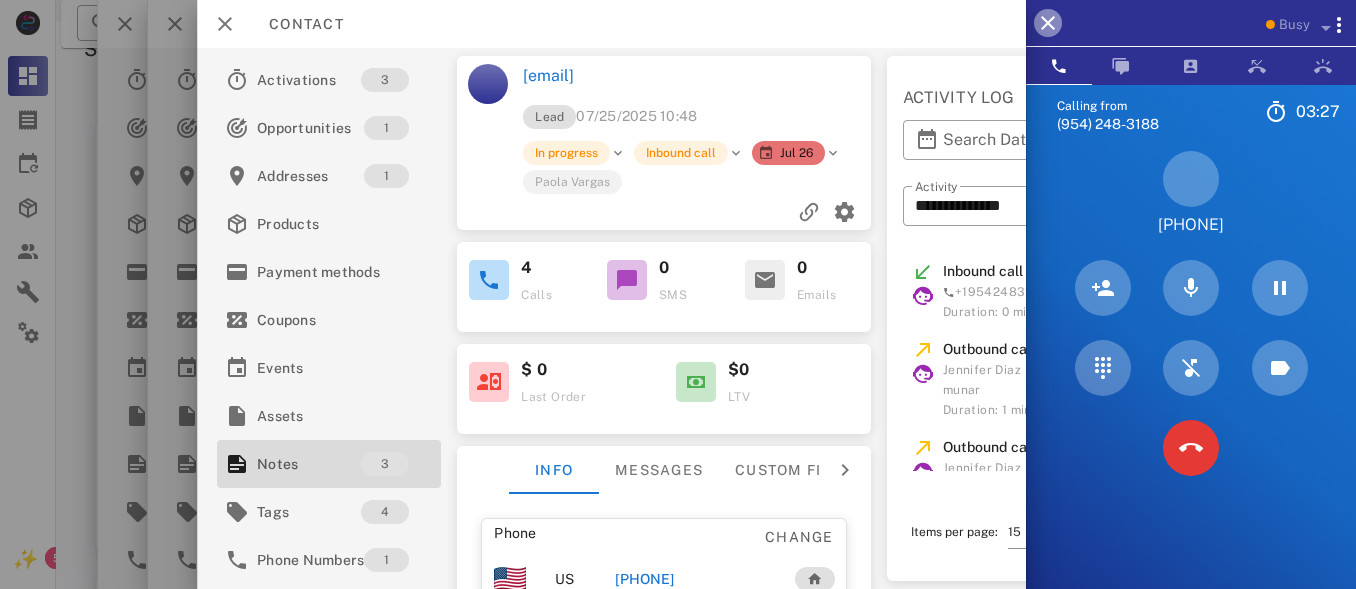 click at bounding box center (1048, 23) 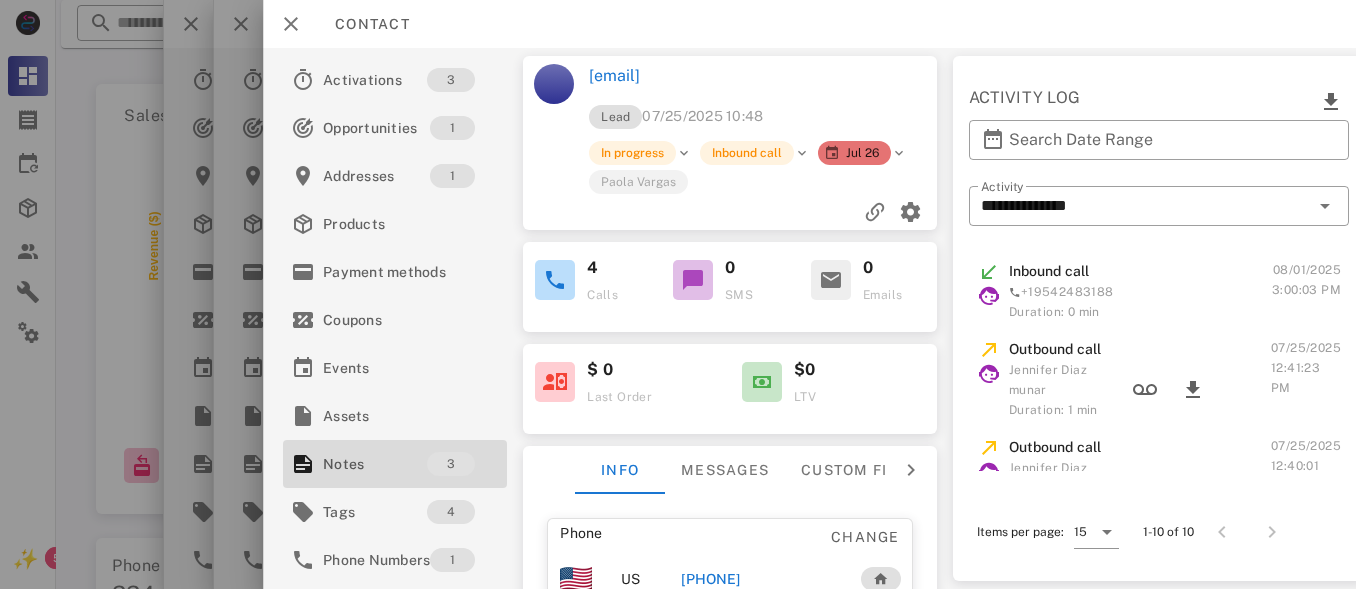 scroll, scrollTop: 67, scrollLeft: 0, axis: vertical 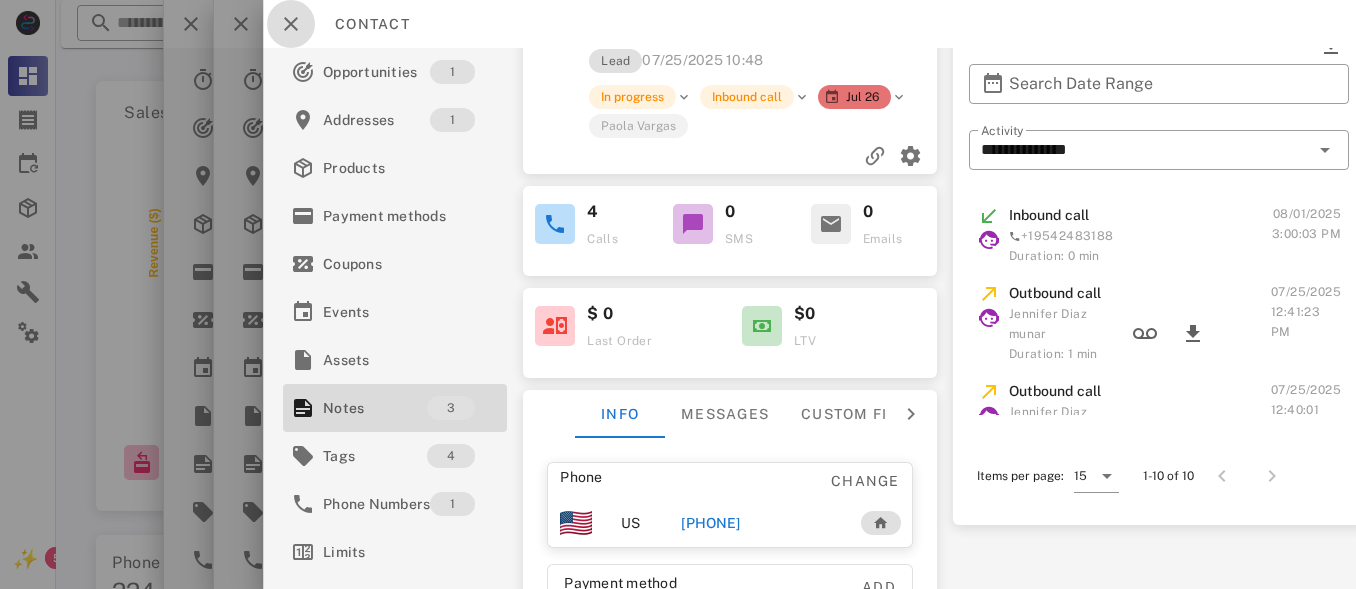 click at bounding box center (291, 24) 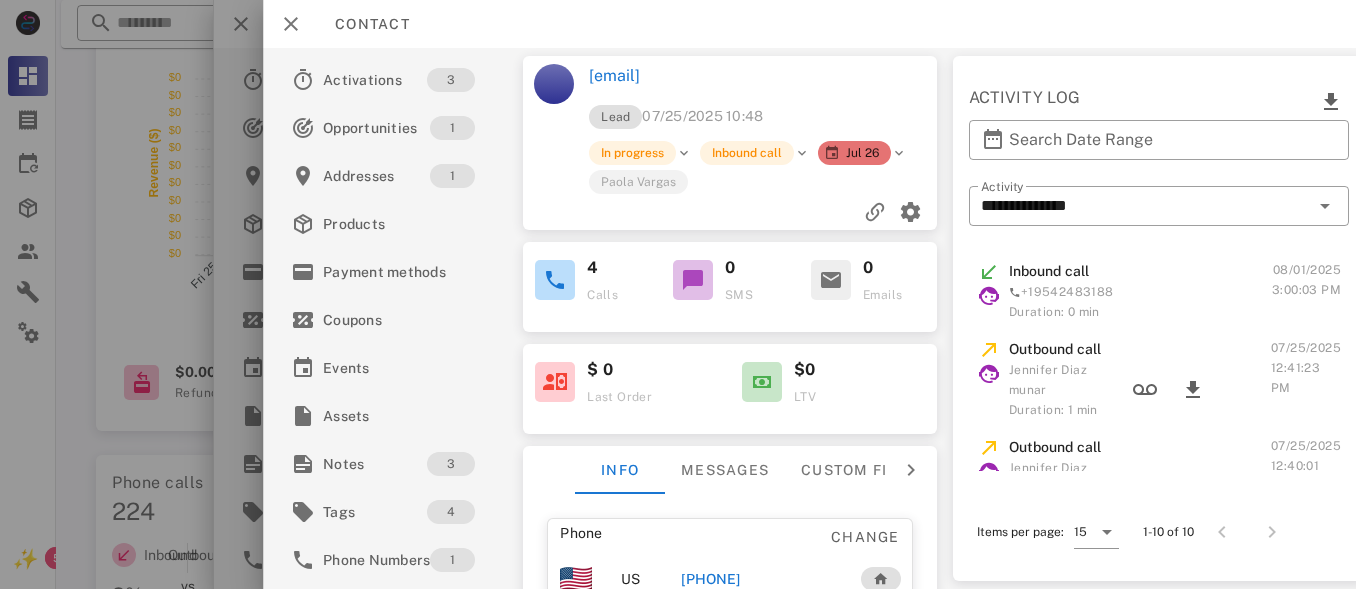 scroll, scrollTop: 187, scrollLeft: 0, axis: vertical 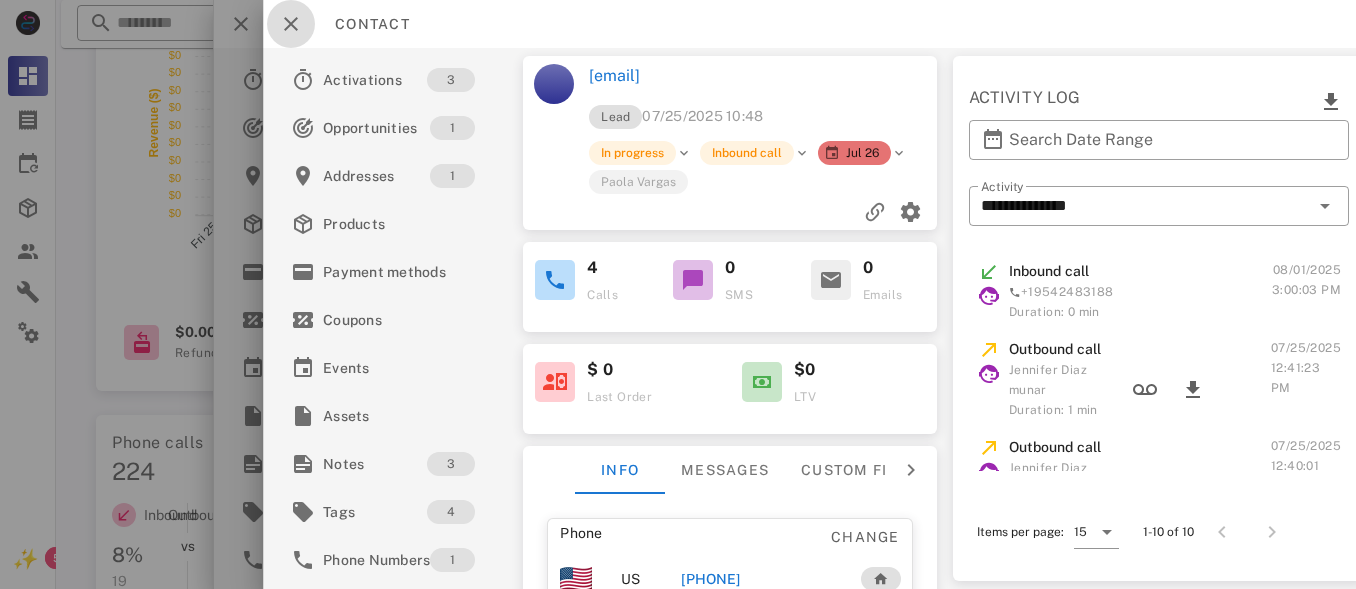 click at bounding box center (291, 24) 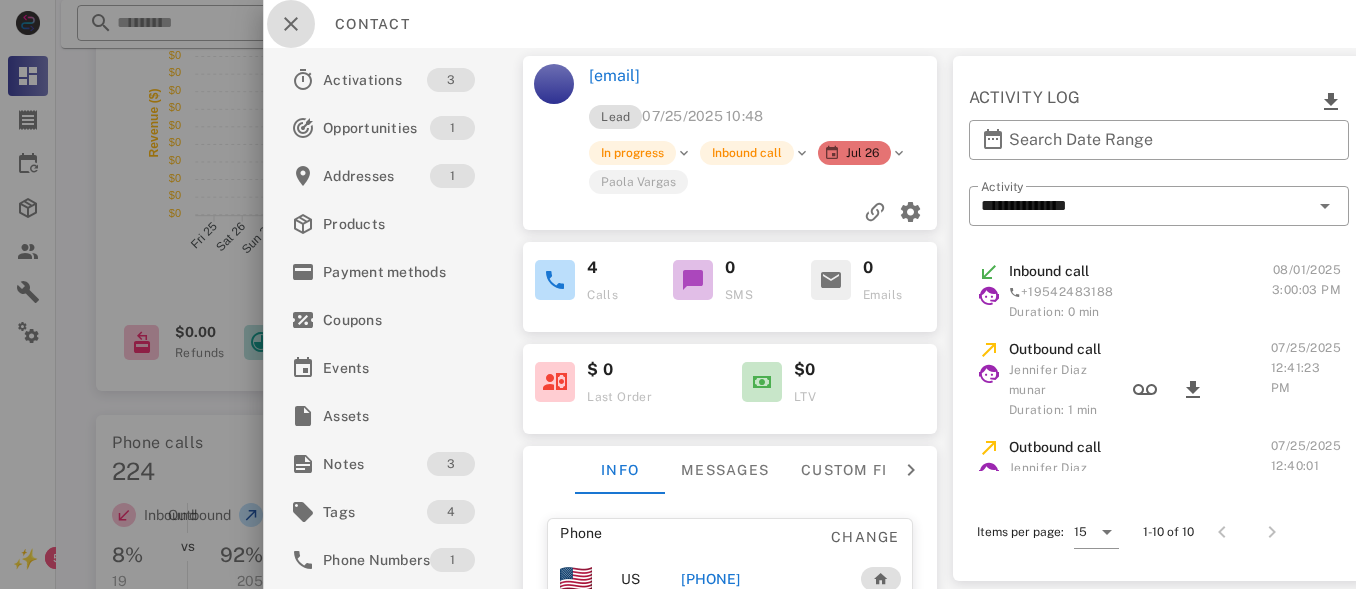 click at bounding box center [291, 24] 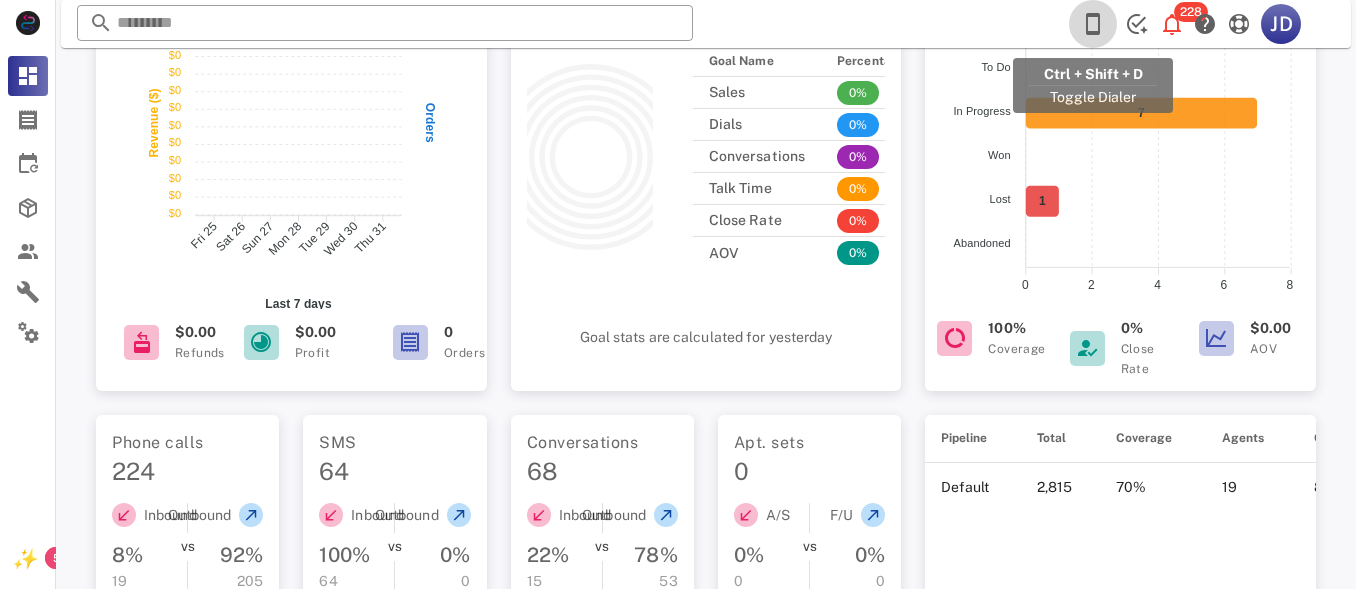 click at bounding box center (1093, 24) 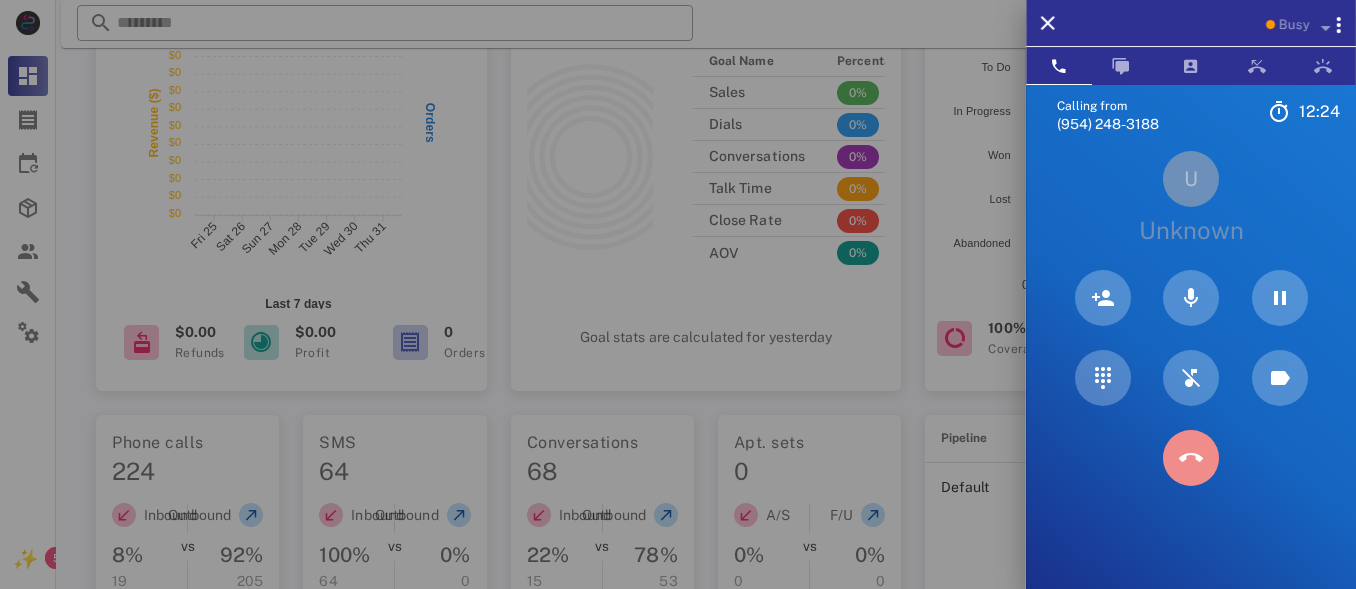 click at bounding box center (1191, 458) 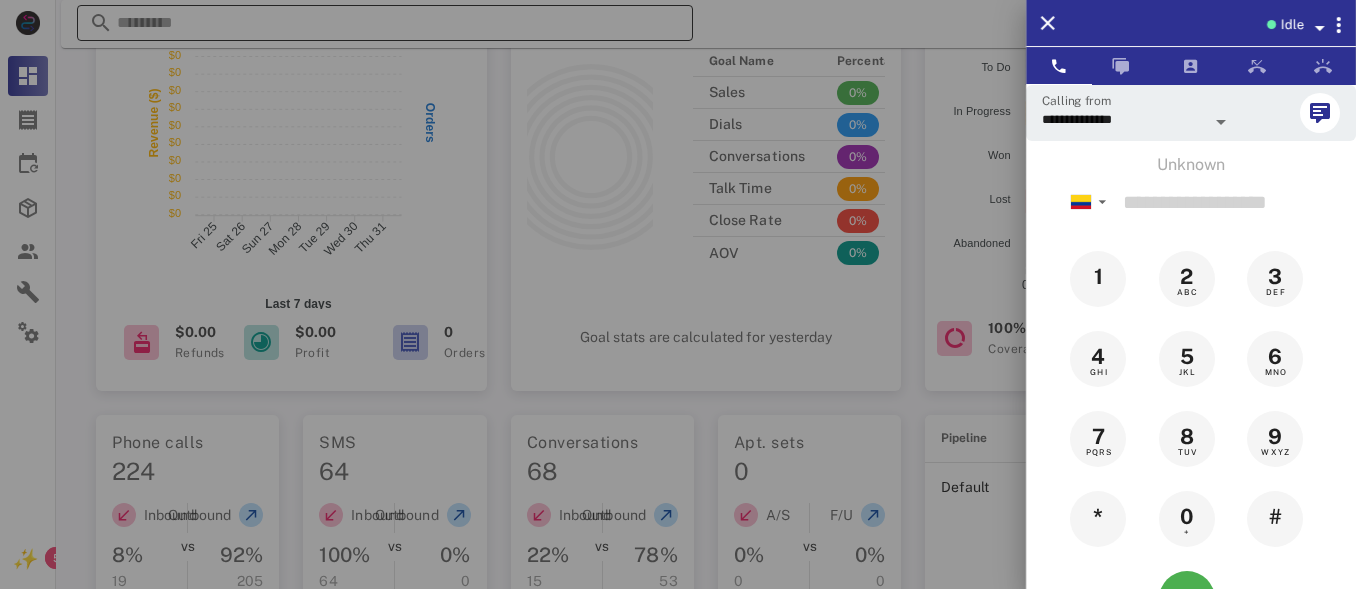 click at bounding box center (678, 294) 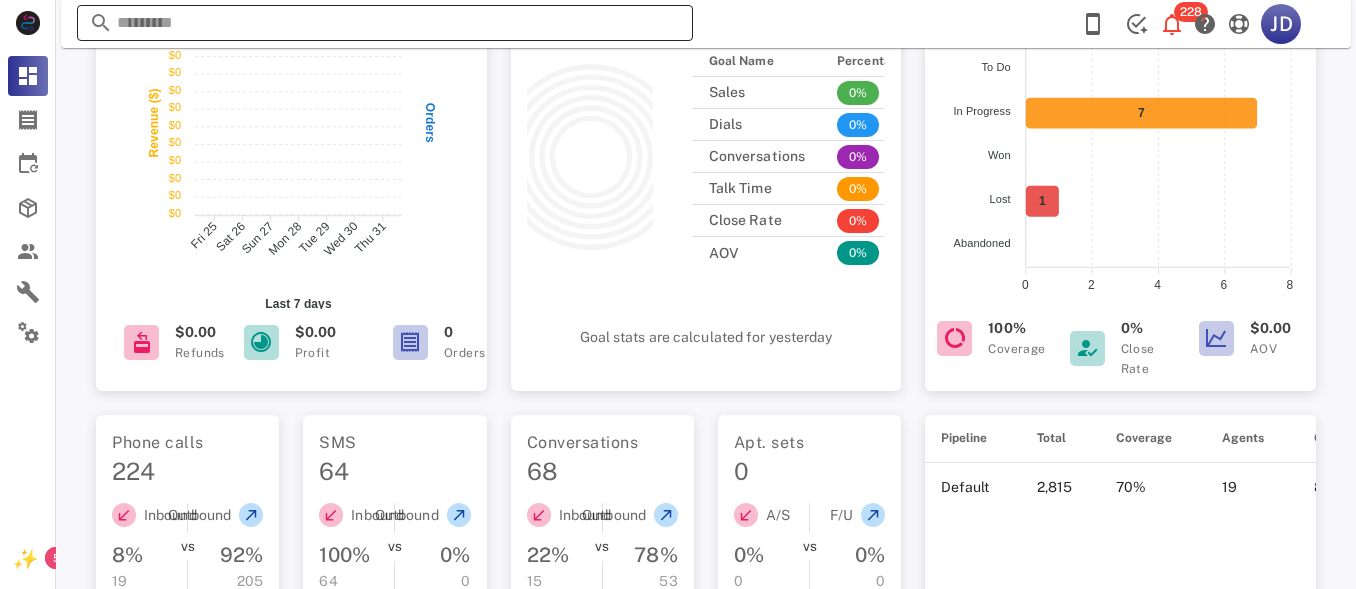 click at bounding box center [385, 23] 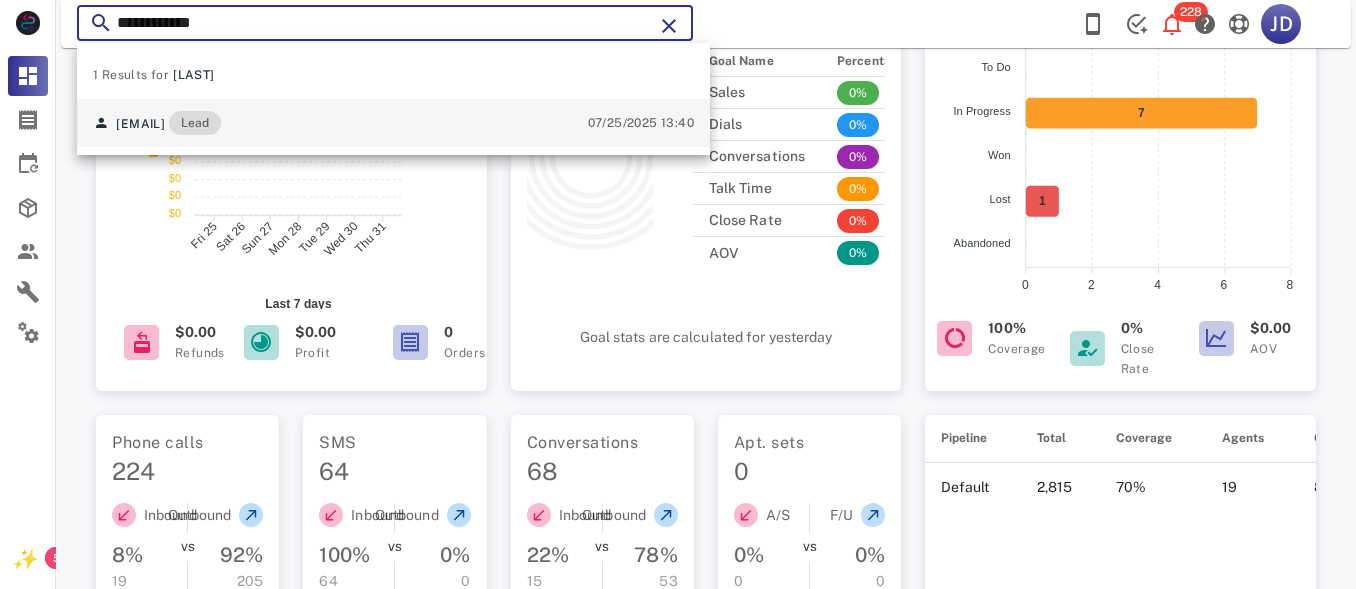 type on "**********" 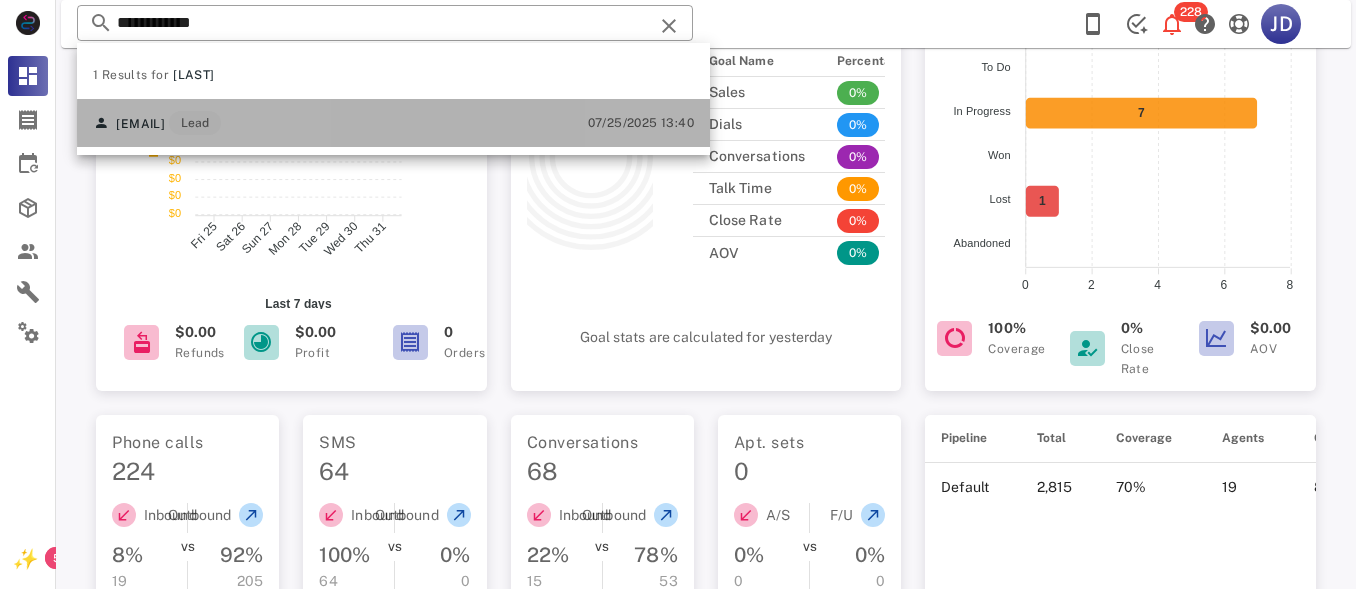 click on "Lead" at bounding box center (195, 123) 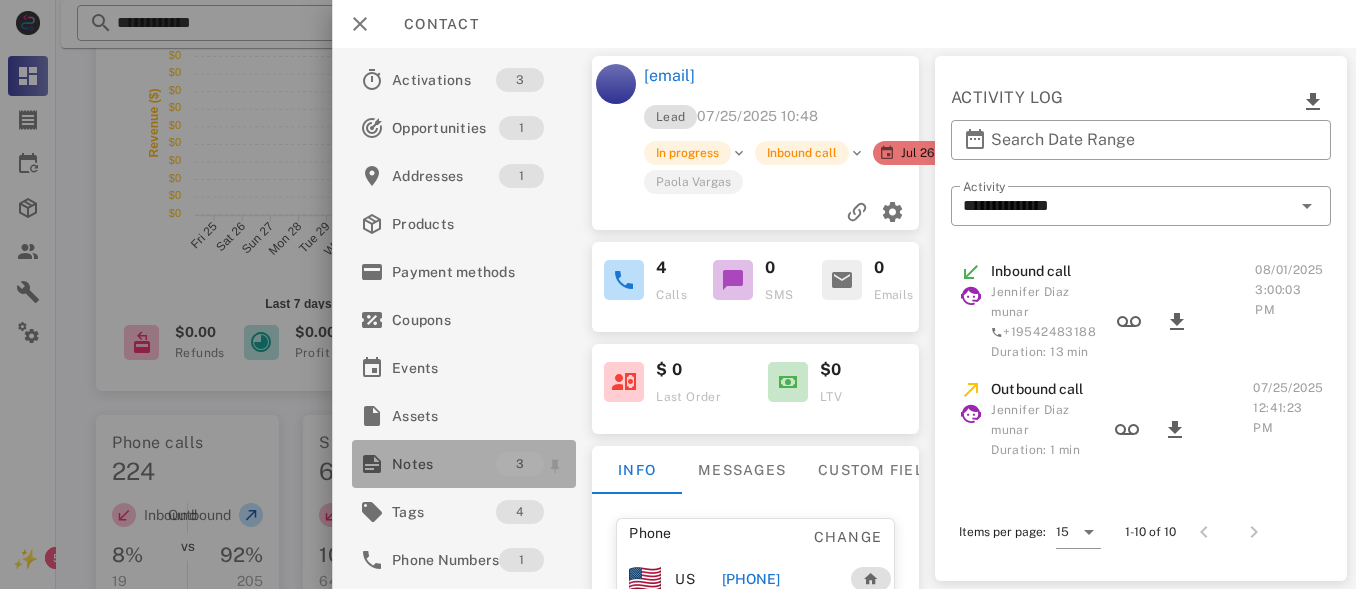 click on "Notes" at bounding box center [444, 464] 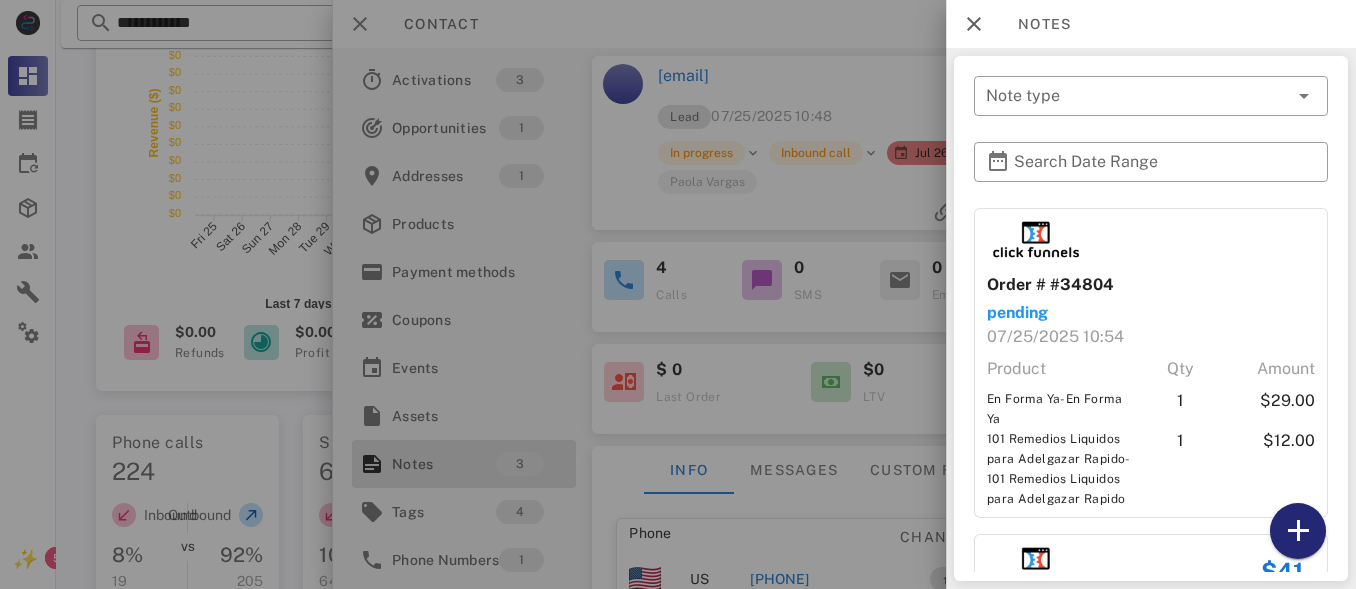 click at bounding box center [1298, 531] 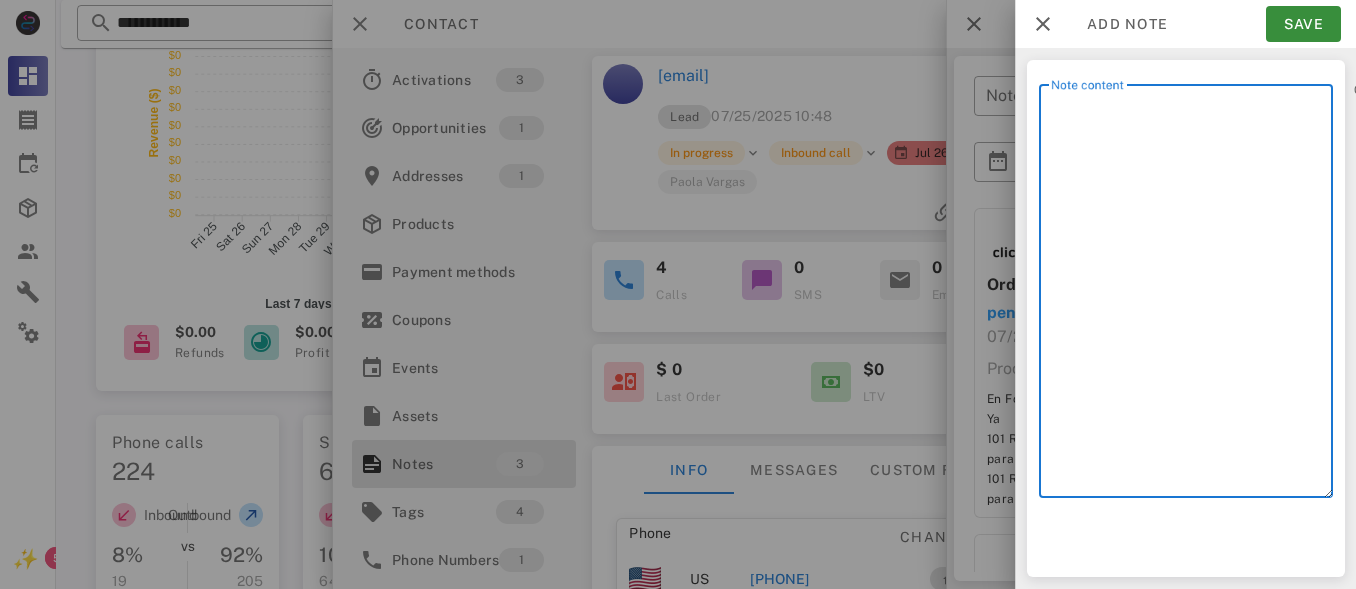 click on "Note content" at bounding box center (1192, 296) 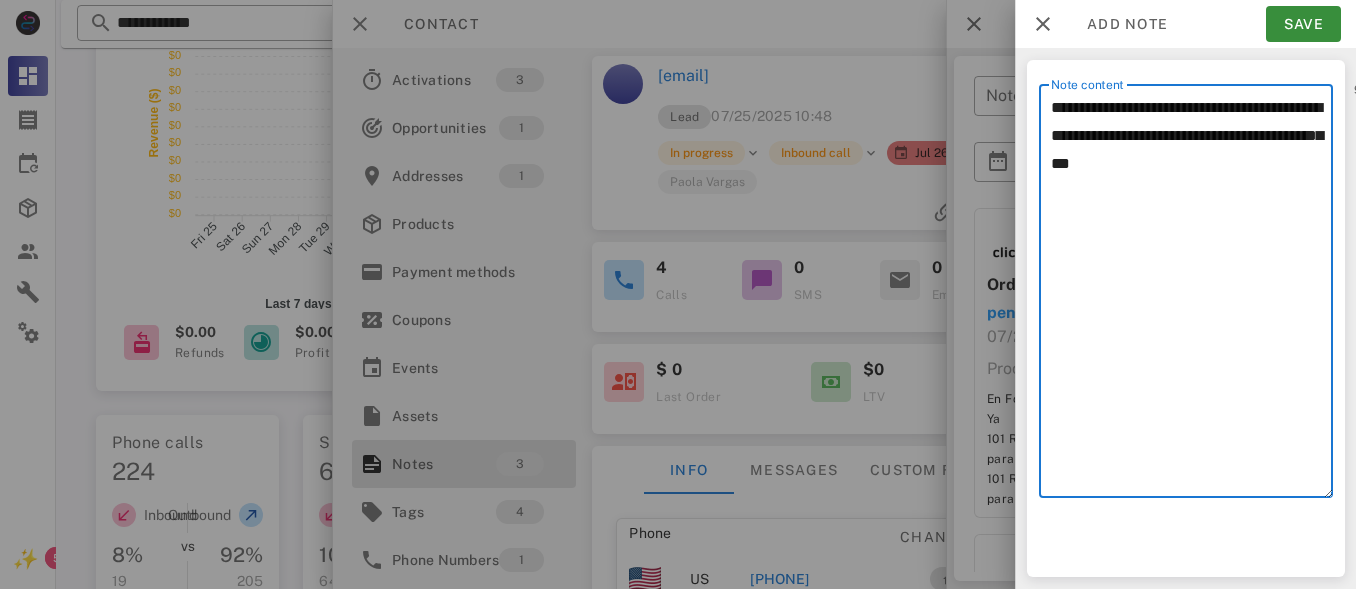 drag, startPoint x: 1257, startPoint y: 275, endPoint x: 1285, endPoint y: 253, distance: 35.608986 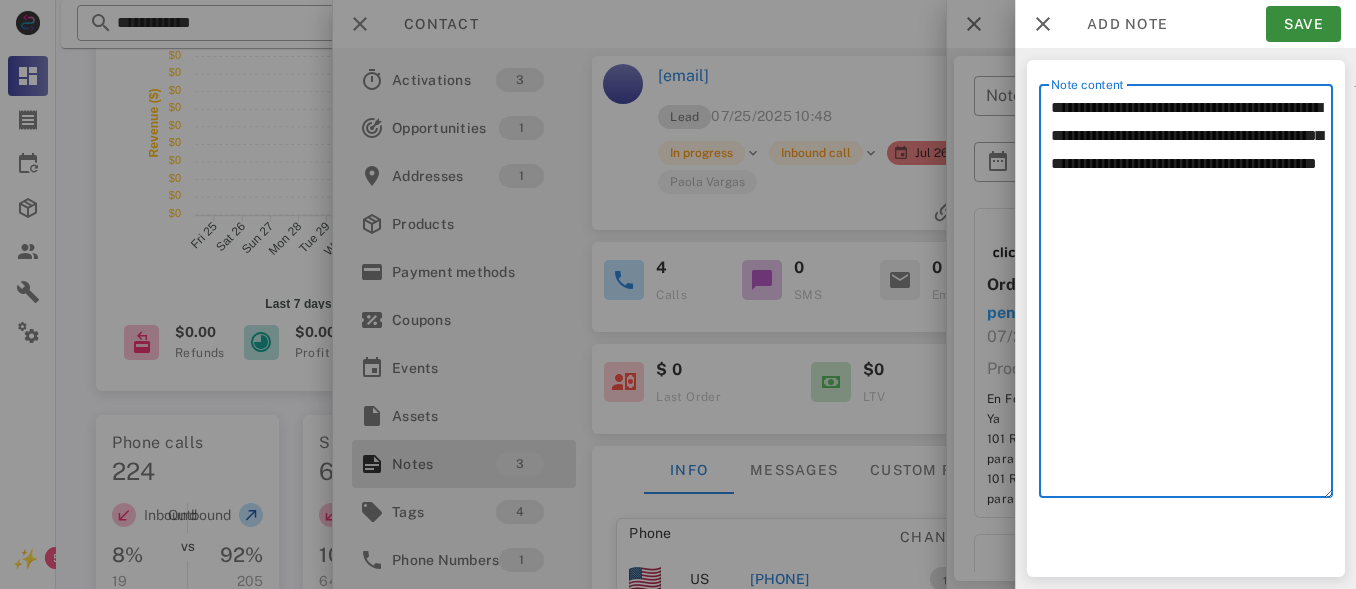 click on "**********" at bounding box center (1192, 296) 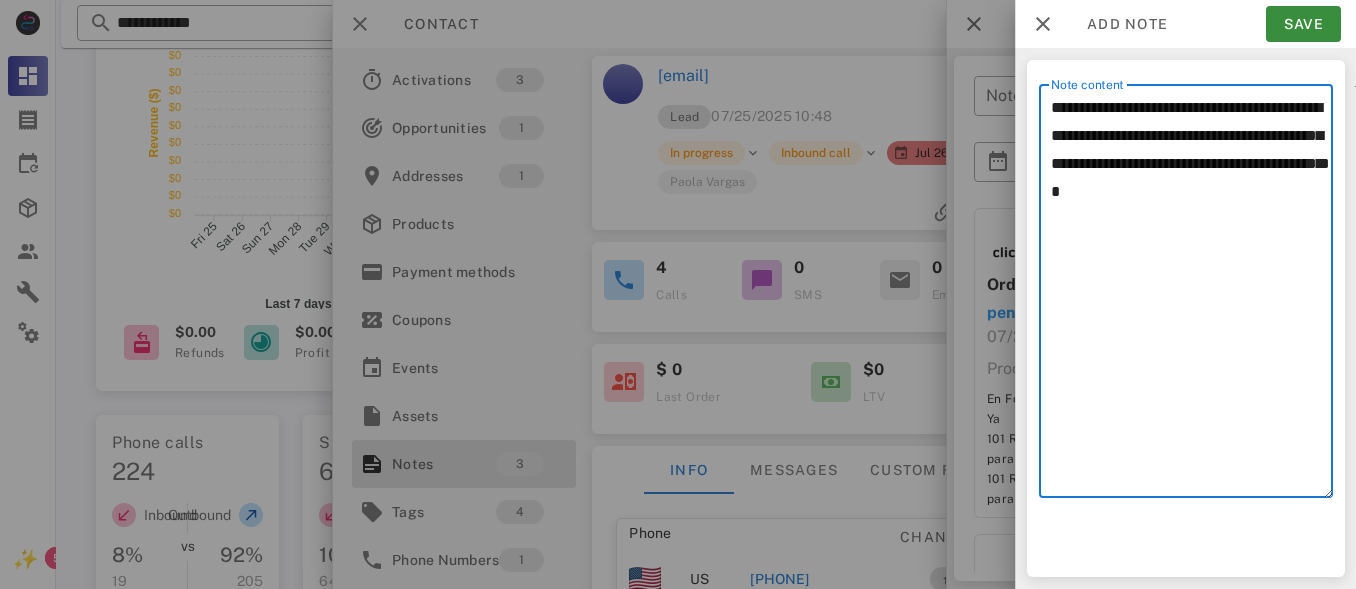 click on "**********" at bounding box center [1192, 296] 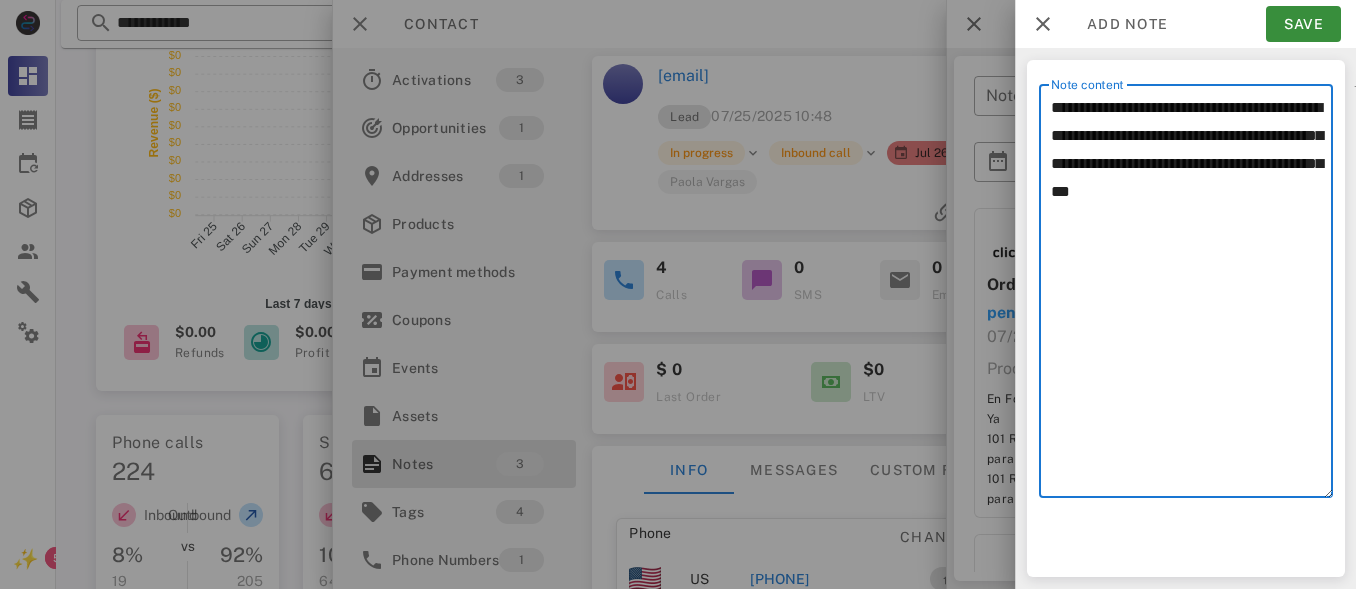 click on "**********" at bounding box center [1192, 296] 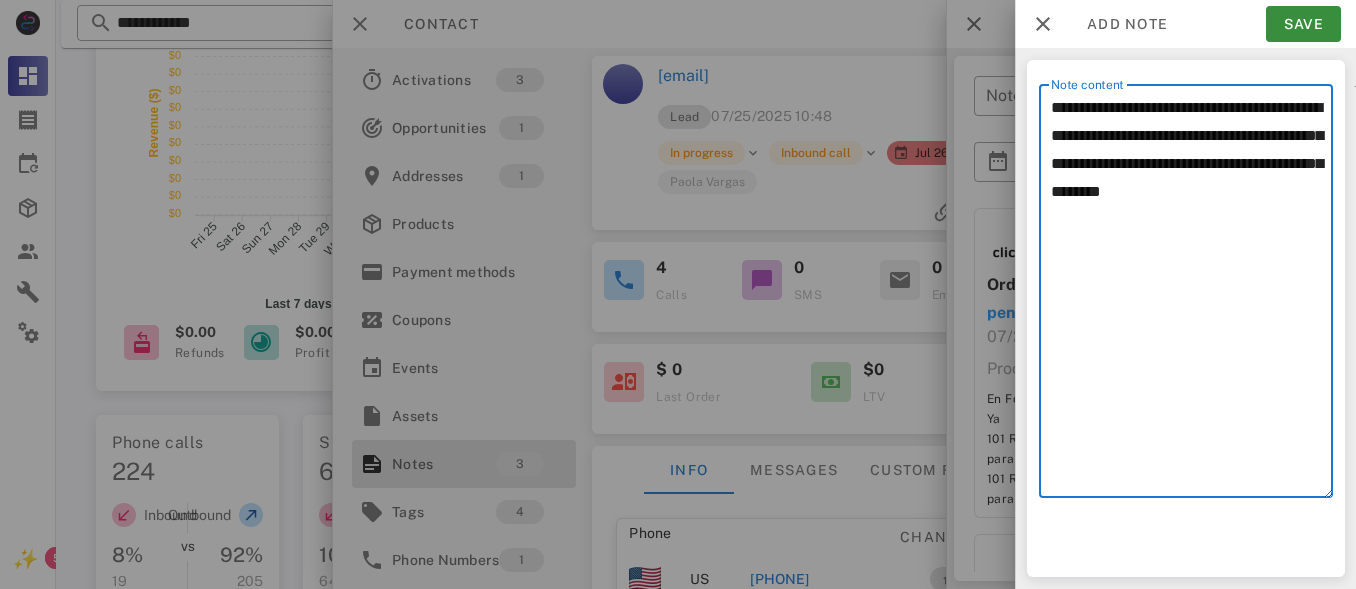 click on "**********" at bounding box center [1192, 296] 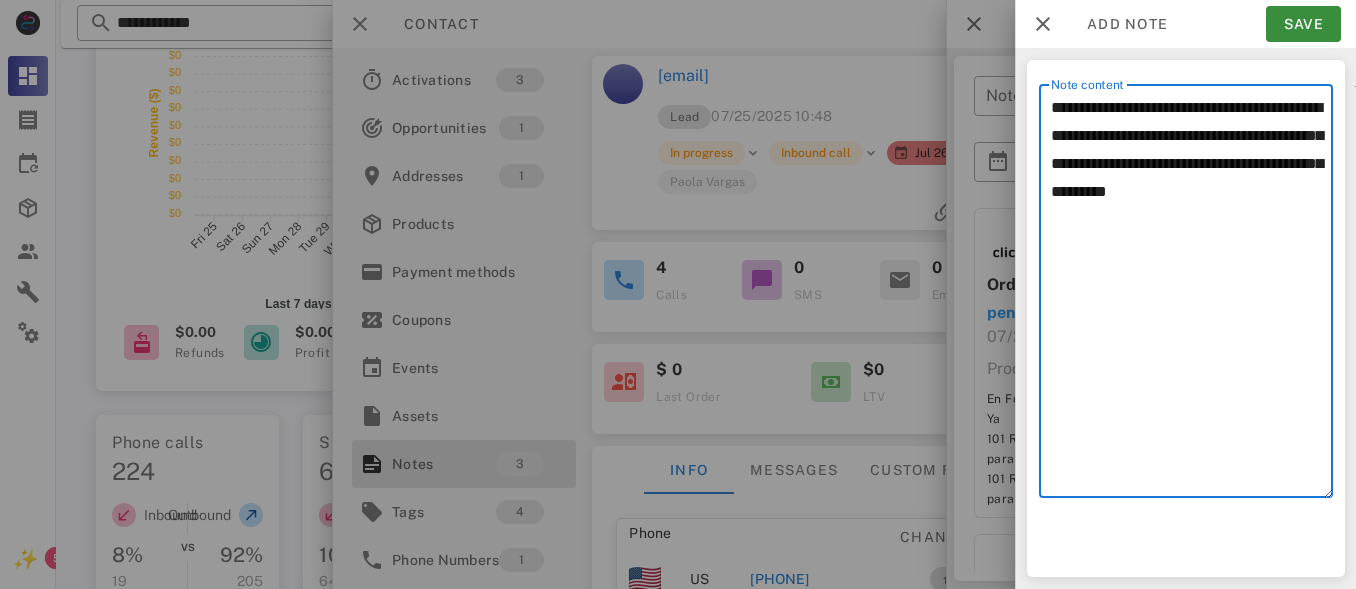 click on "**********" at bounding box center [1192, 296] 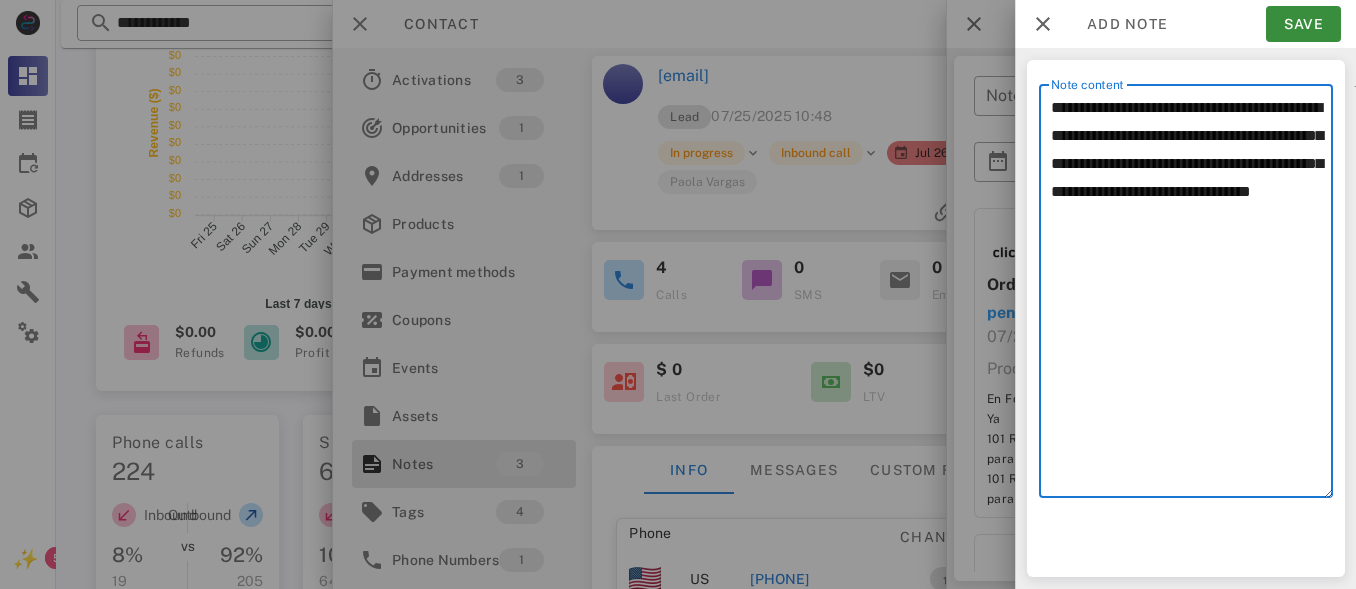click on "**********" at bounding box center [1192, 296] 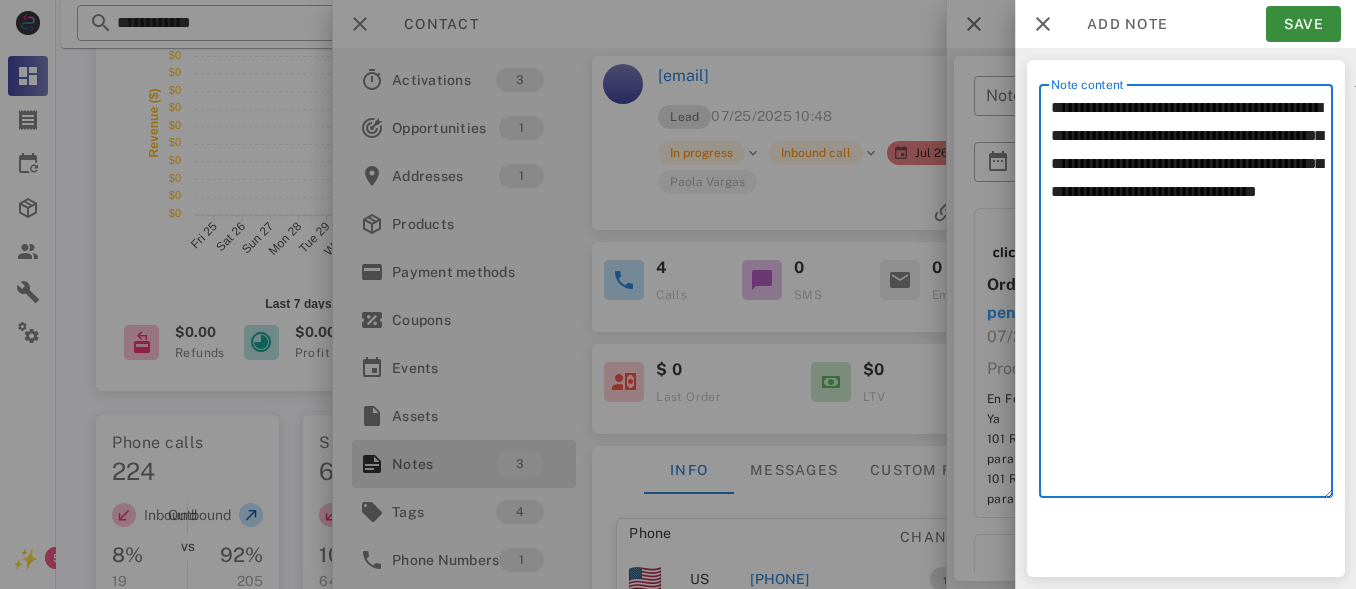 drag, startPoint x: 1162, startPoint y: 223, endPoint x: 1163, endPoint y: 205, distance: 18.027756 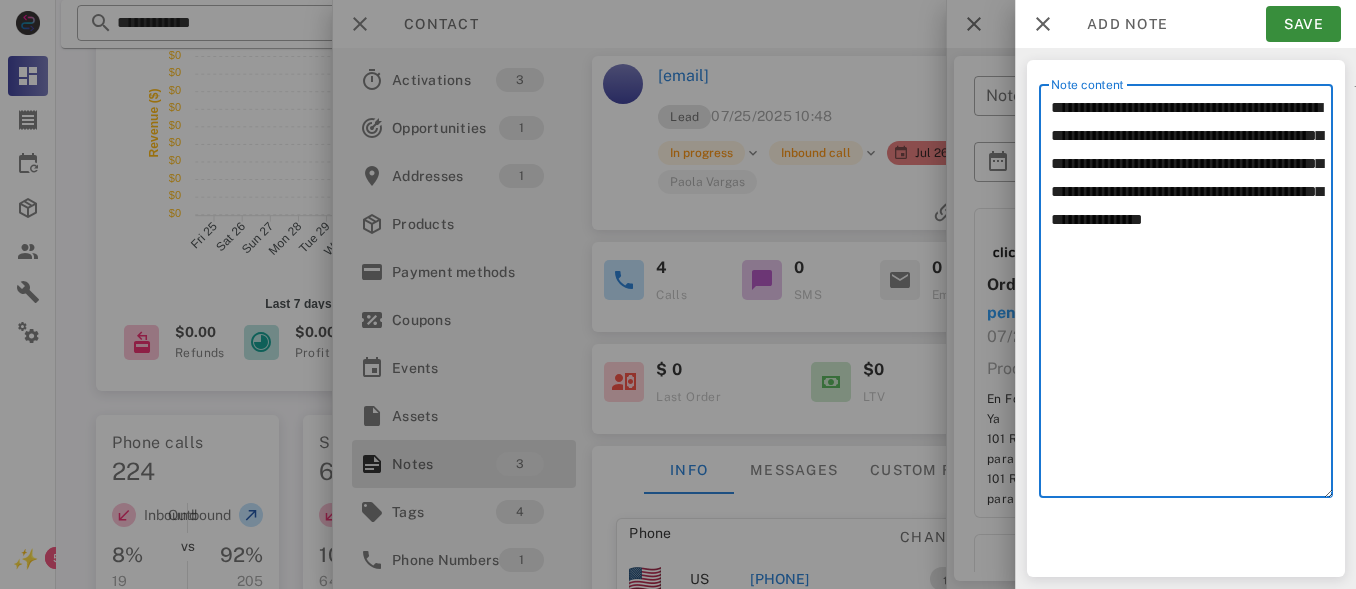 click on "**********" at bounding box center (1192, 296) 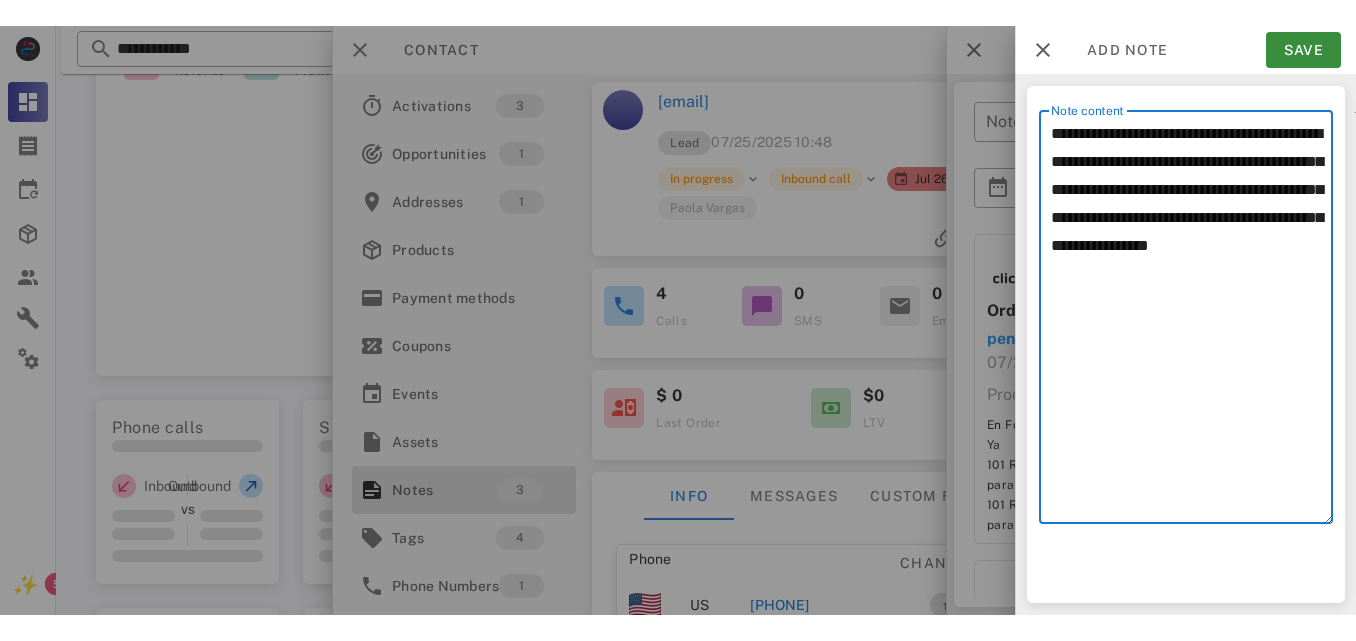 scroll, scrollTop: 187, scrollLeft: 0, axis: vertical 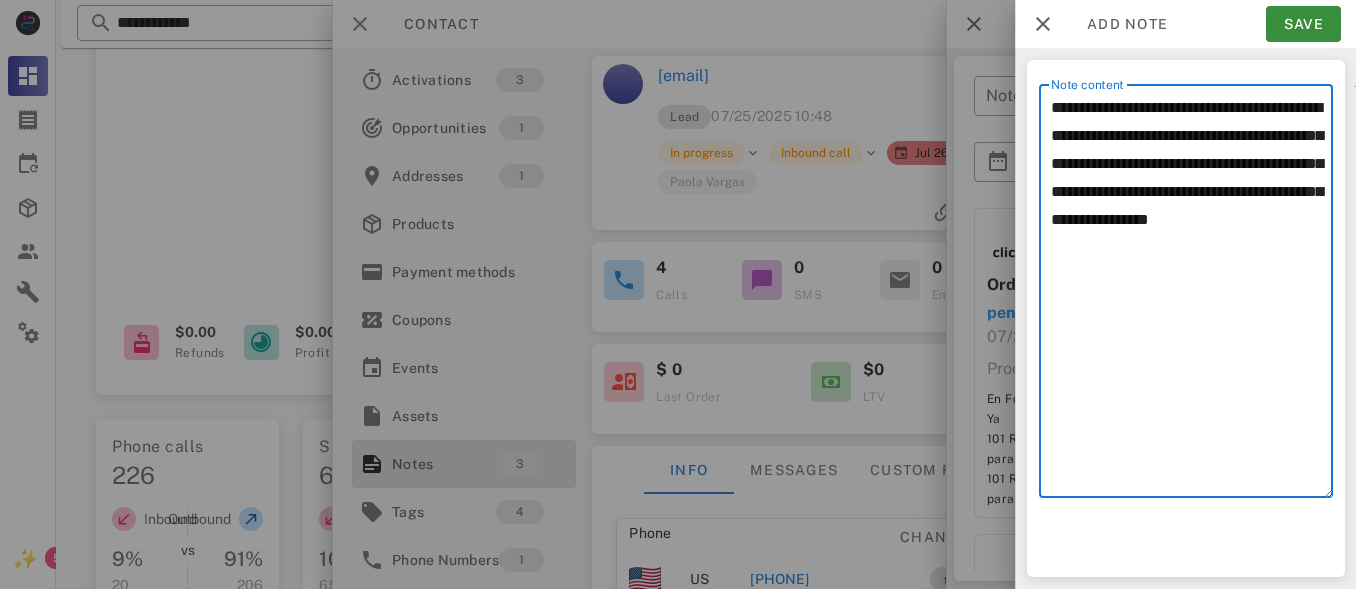 click on "**********" at bounding box center [1192, 296] 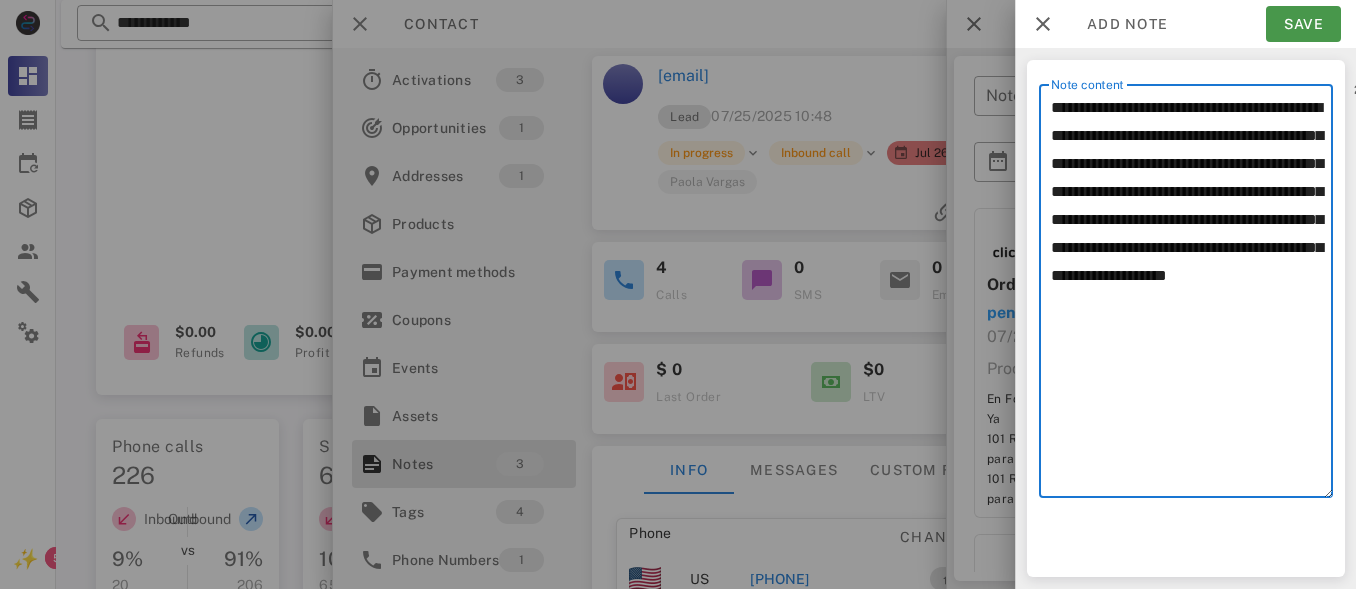 type on "**********" 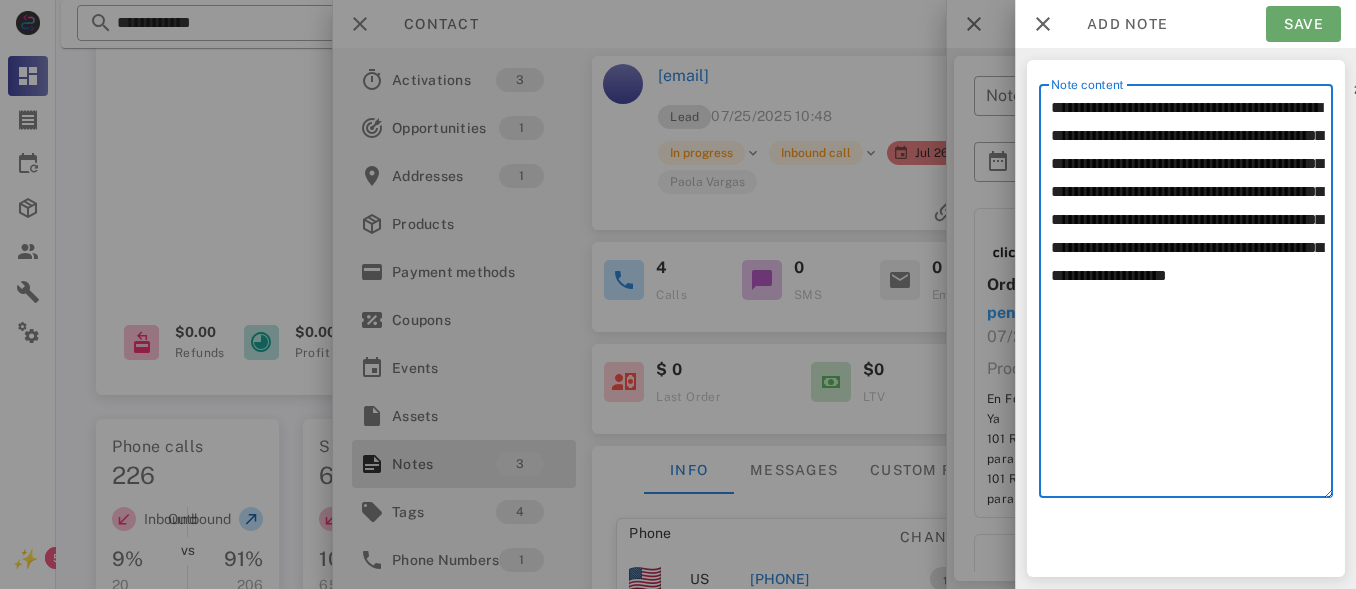 click on "Save" at bounding box center [1303, 24] 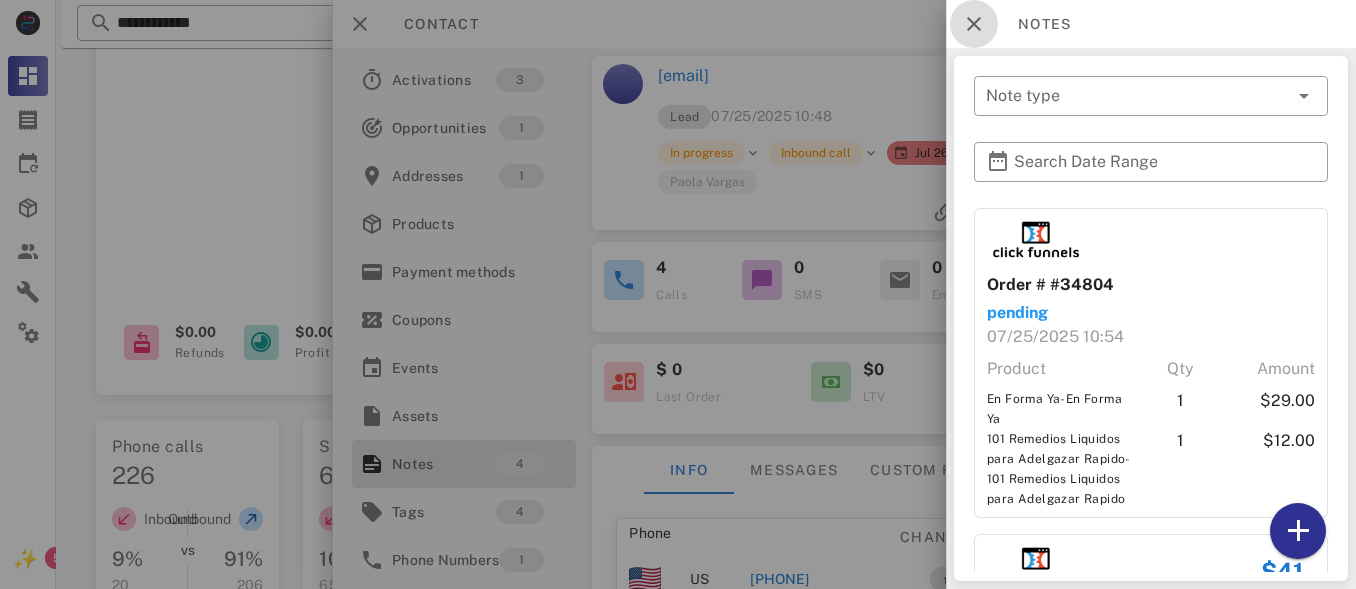 click at bounding box center [974, 24] 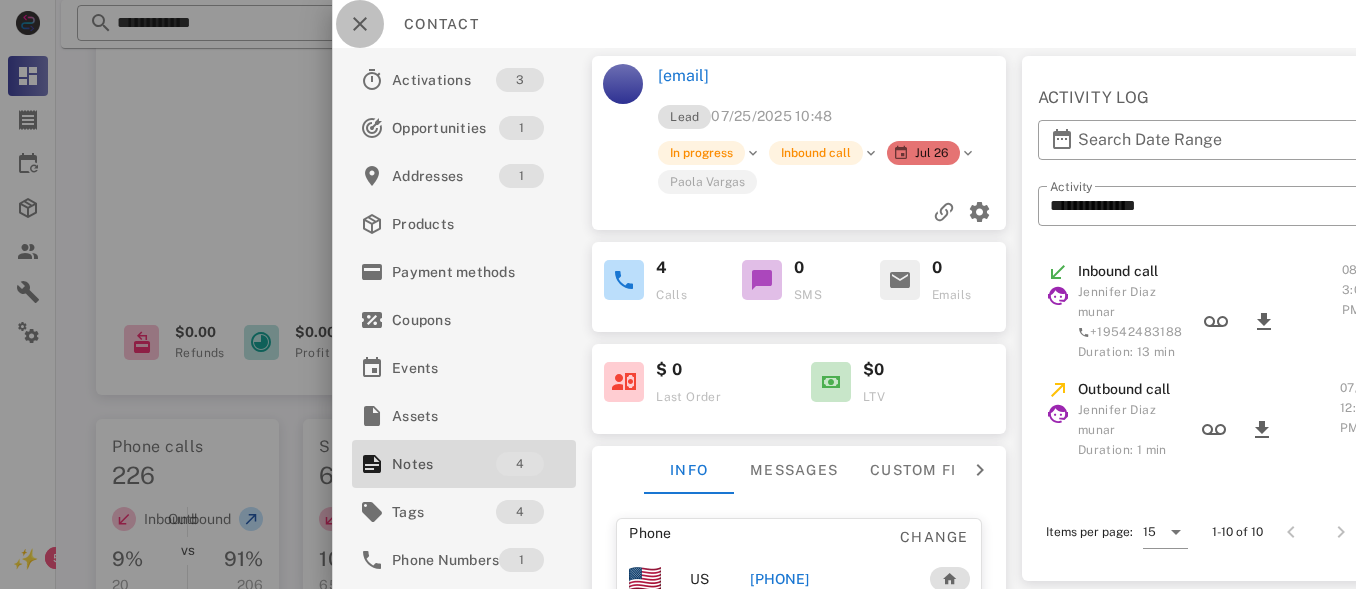 click at bounding box center (360, 24) 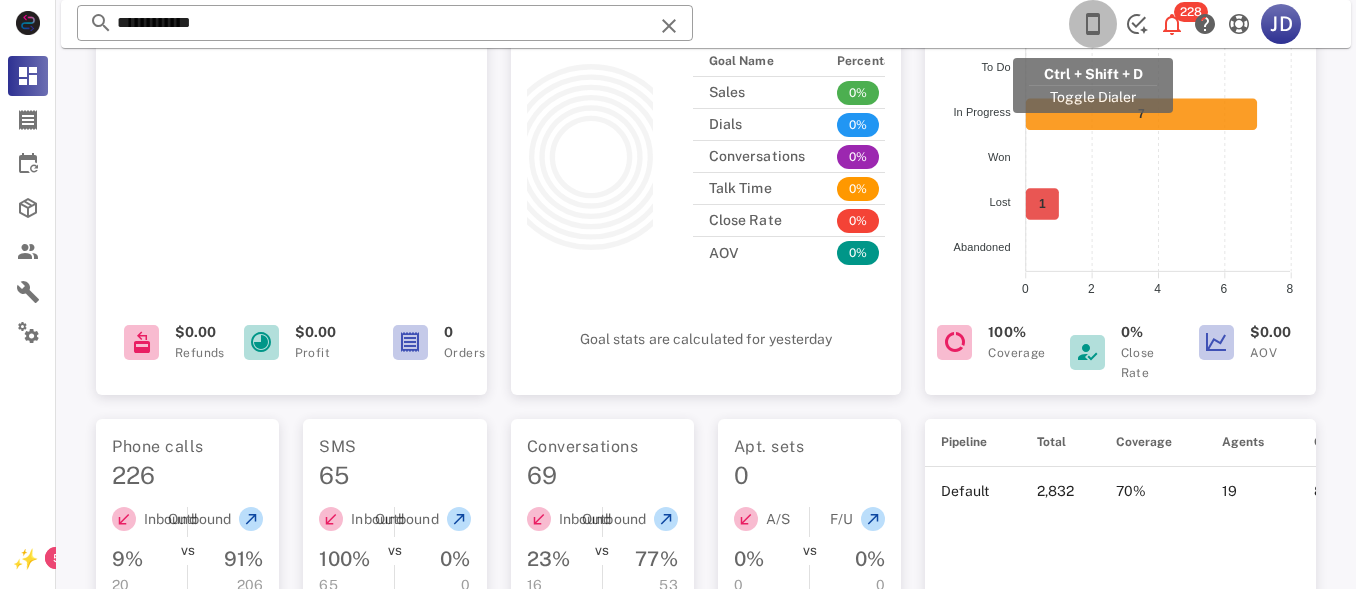 click at bounding box center (1093, 24) 